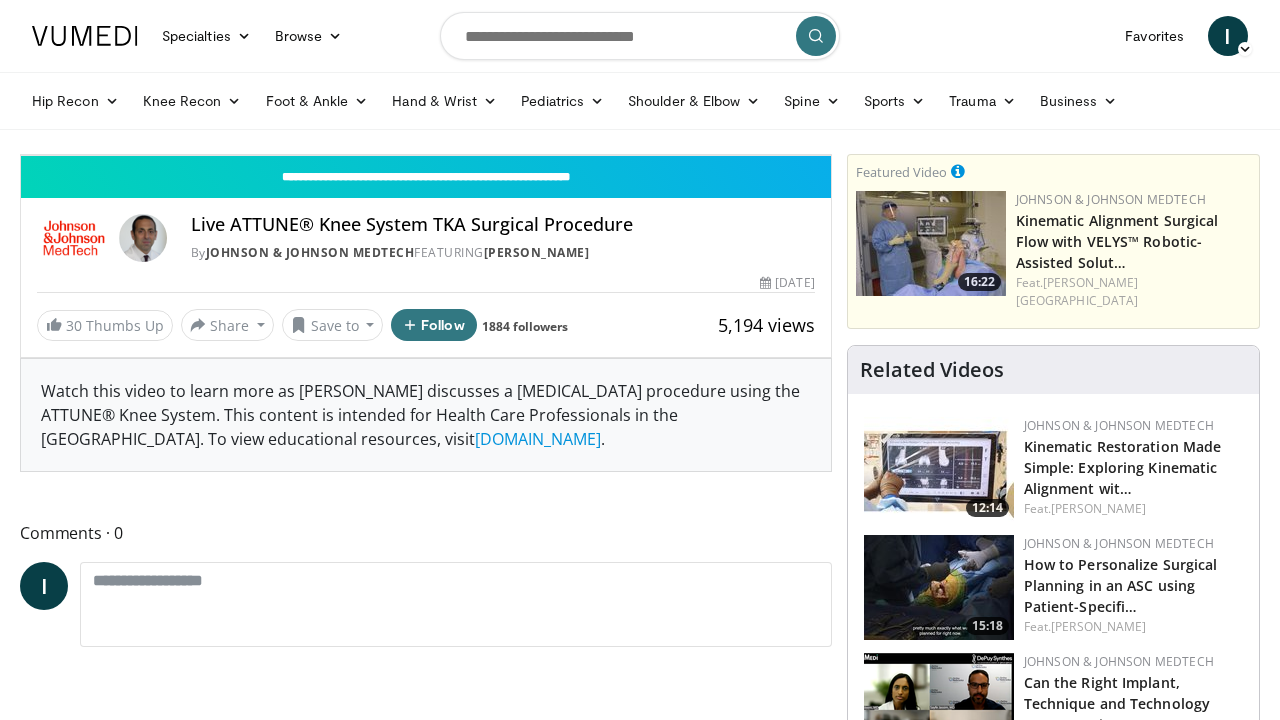 scroll, scrollTop: 134, scrollLeft: 0, axis: vertical 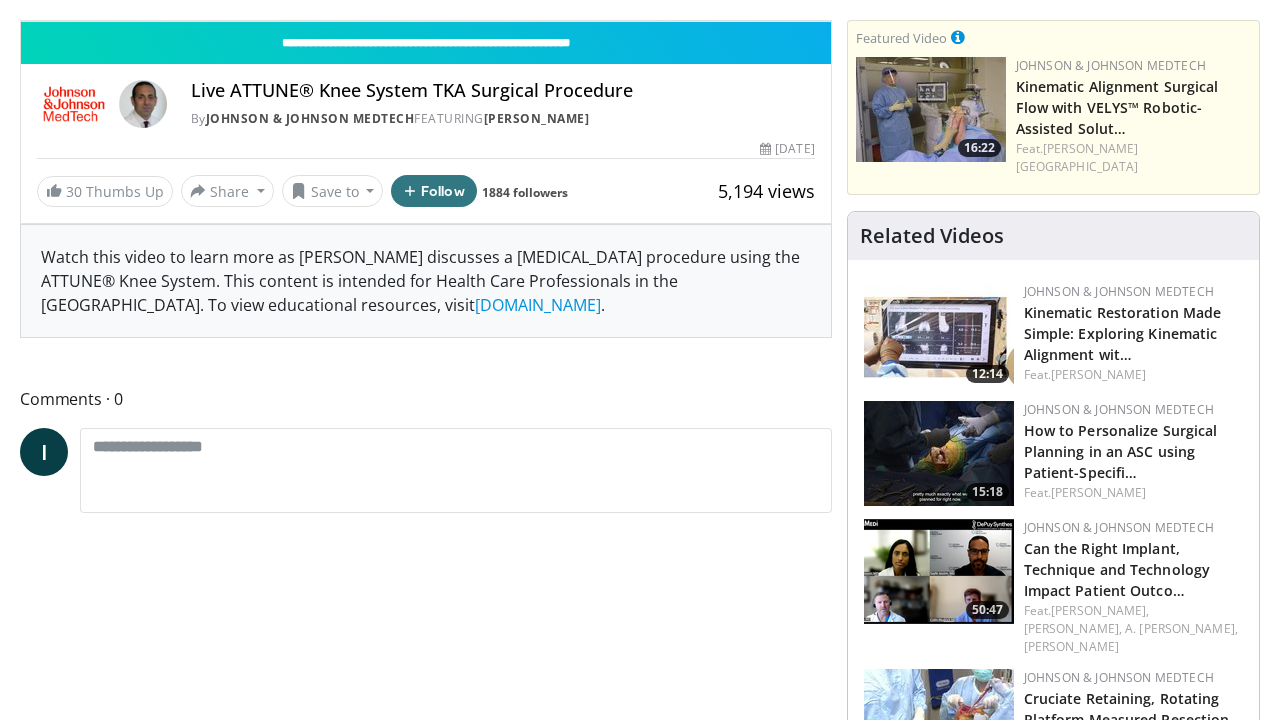 click at bounding box center [353, -23] 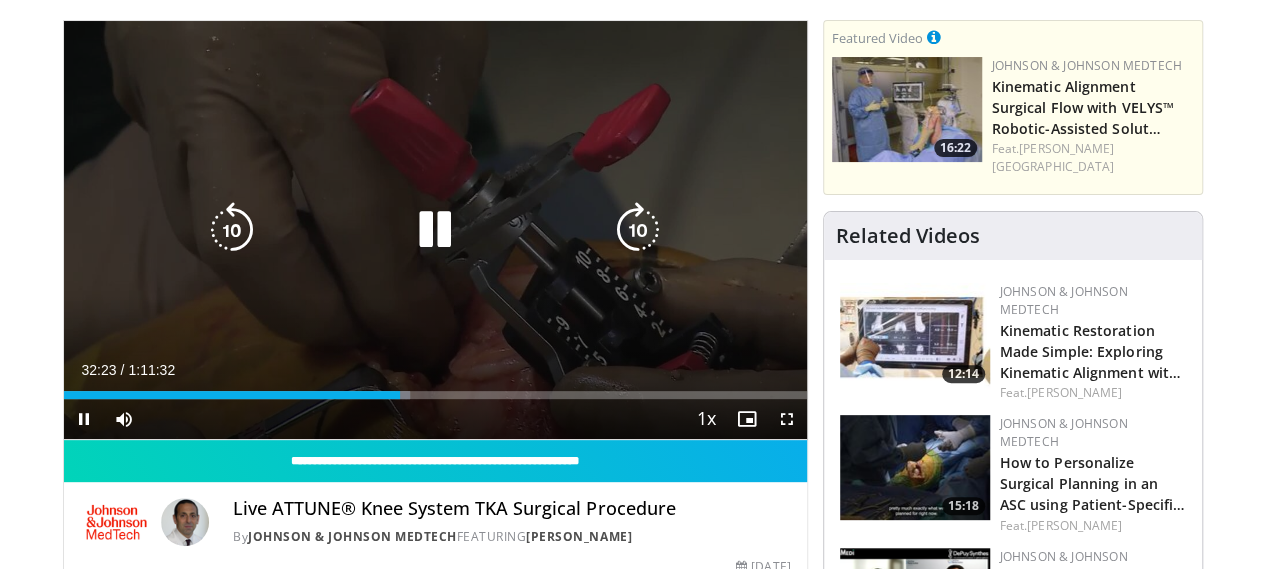 click on "40 seconds
Tap to unmute" at bounding box center (435, 230) 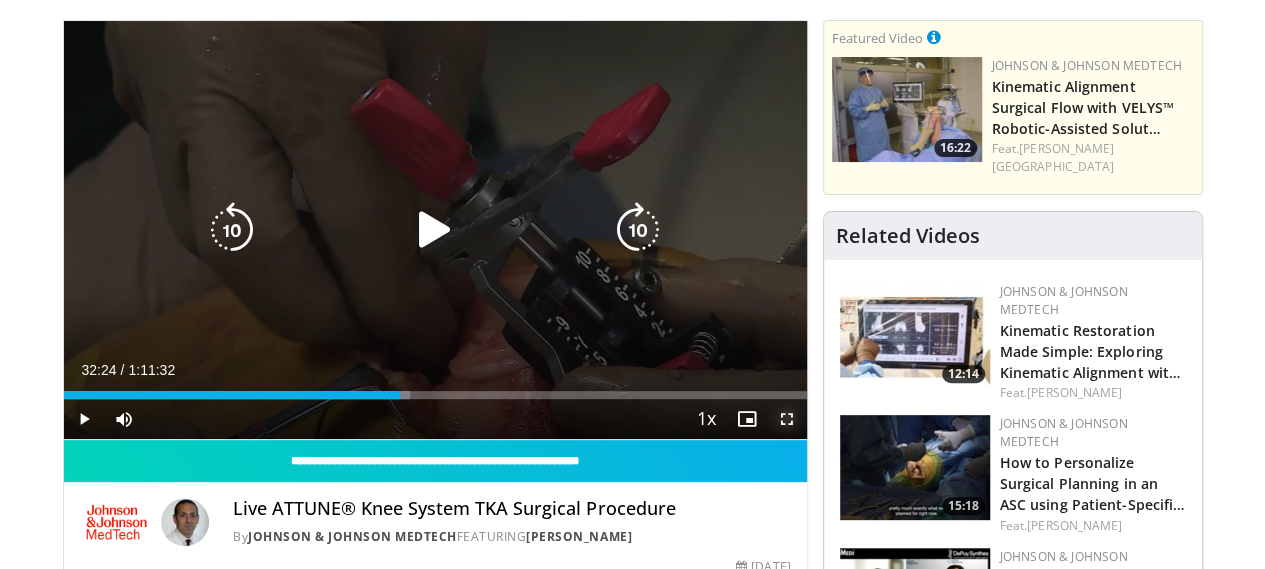 drag, startPoint x: 802, startPoint y: 449, endPoint x: 686, endPoint y: 347, distance: 154.46683 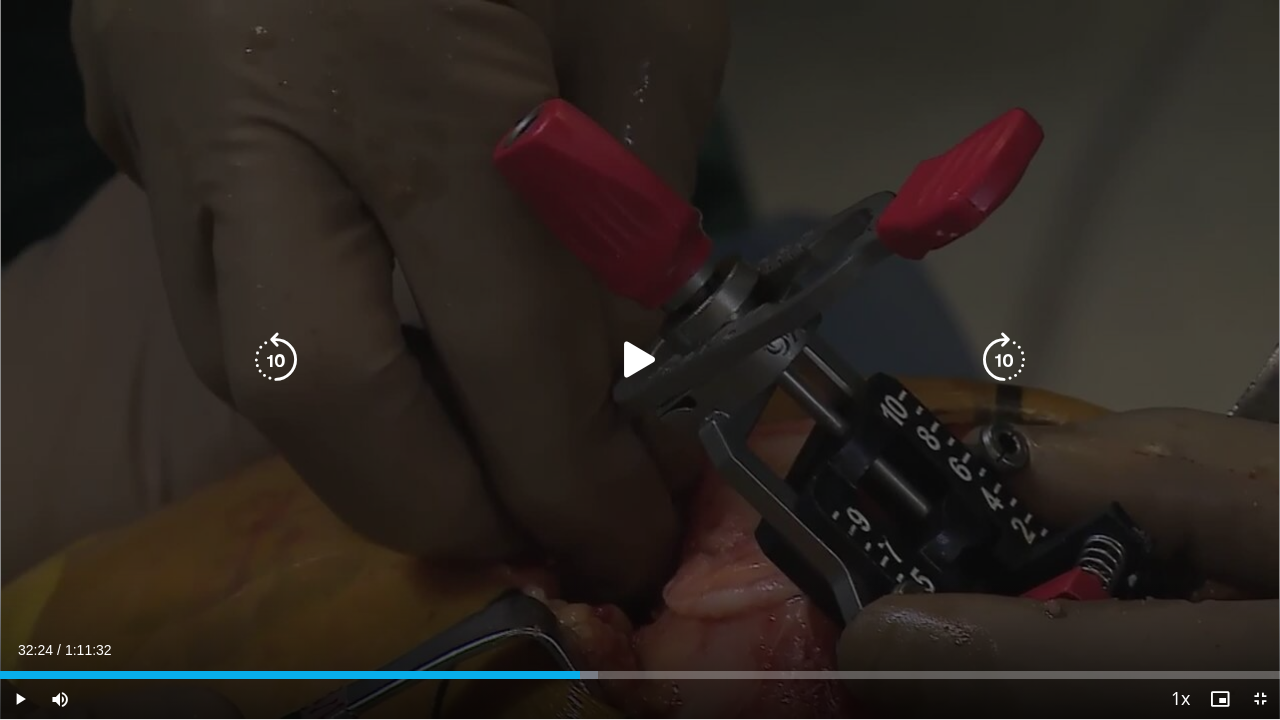 click at bounding box center [640, 360] 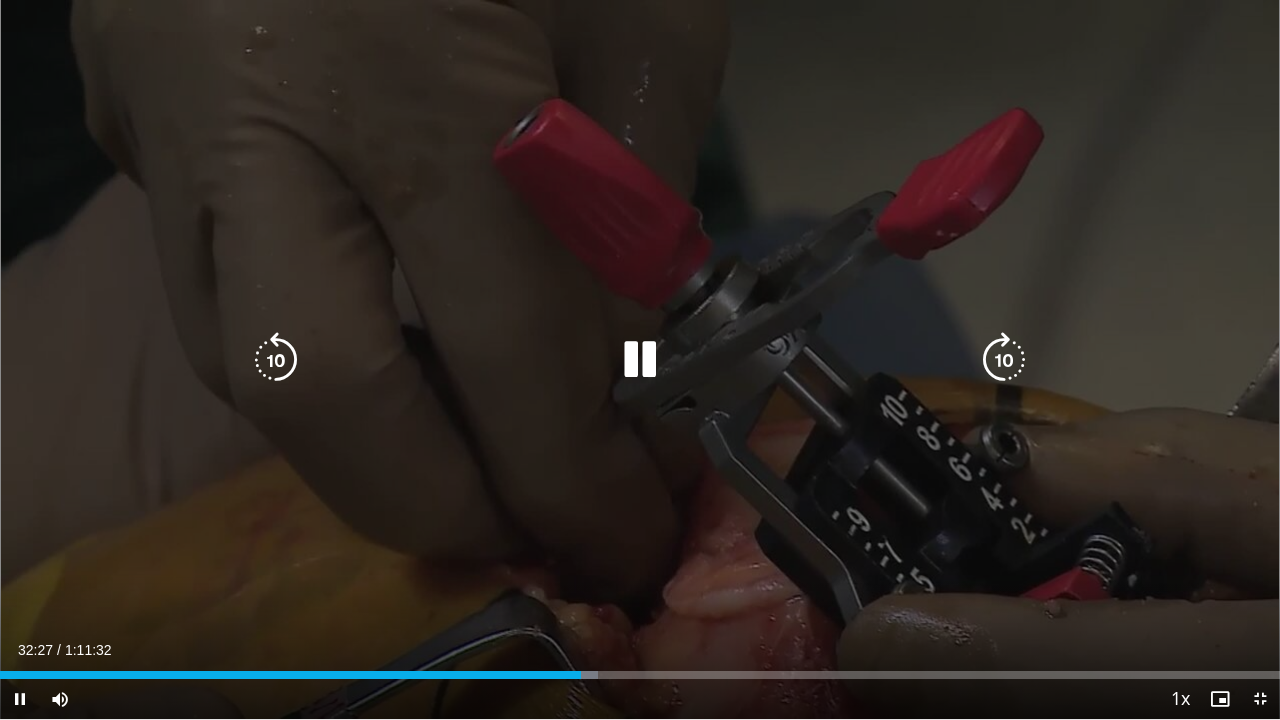 click at bounding box center [276, 360] 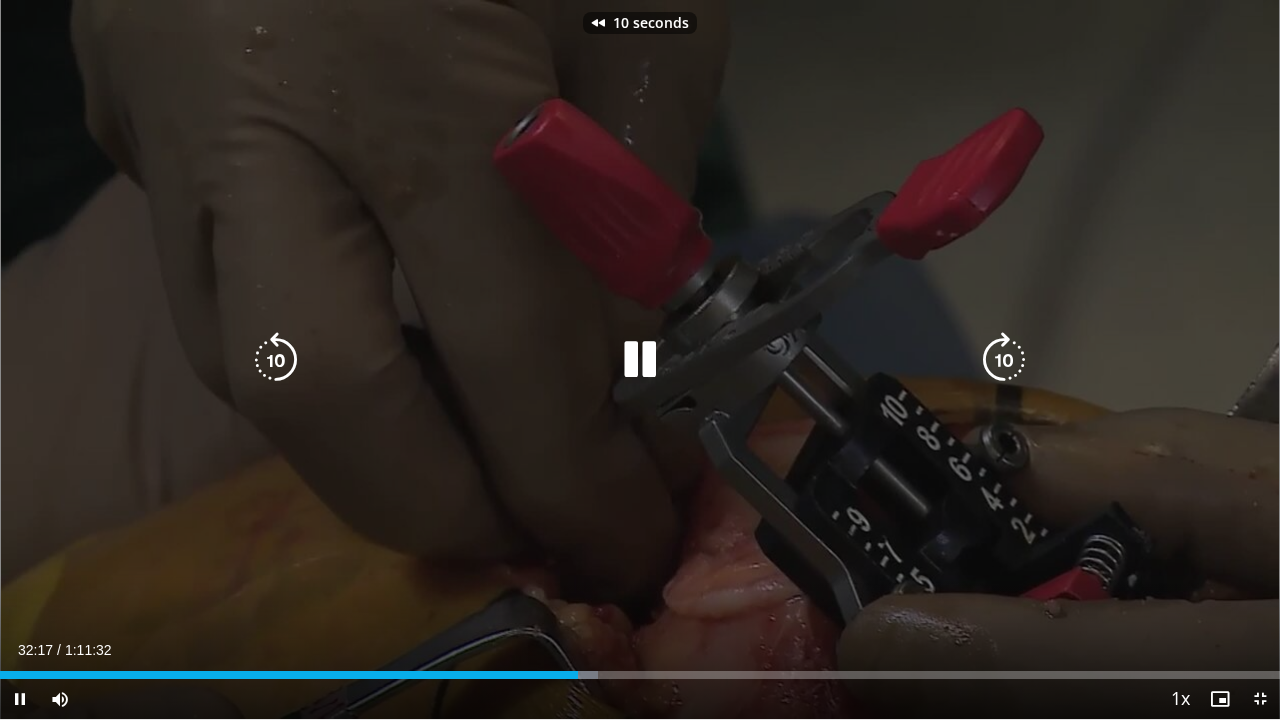 click at bounding box center (276, 360) 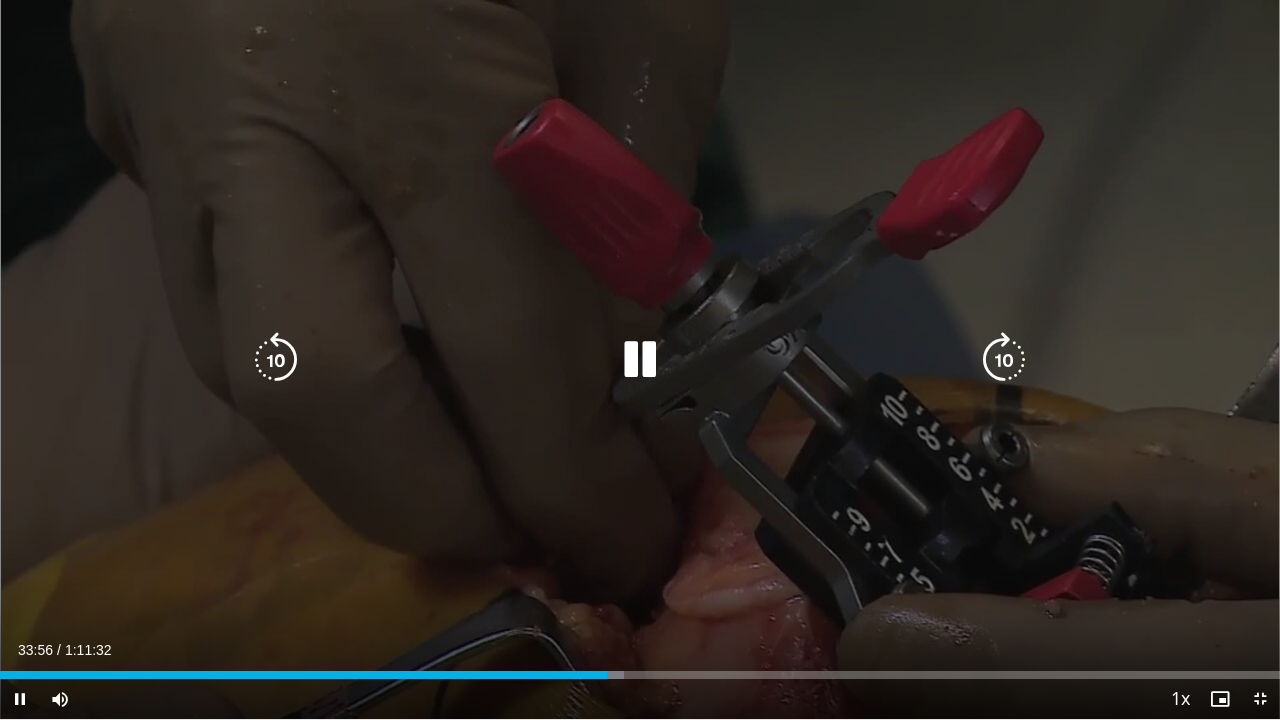 click at bounding box center (1004, 360) 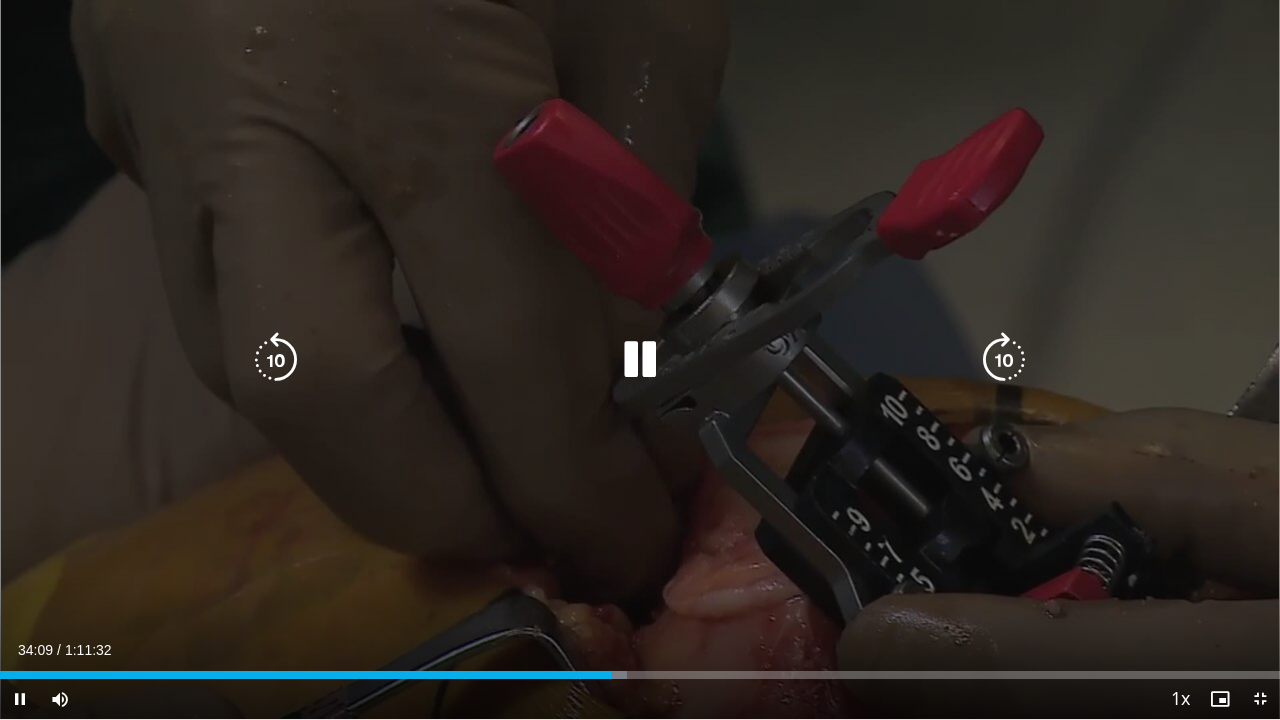 click at bounding box center [1004, 360] 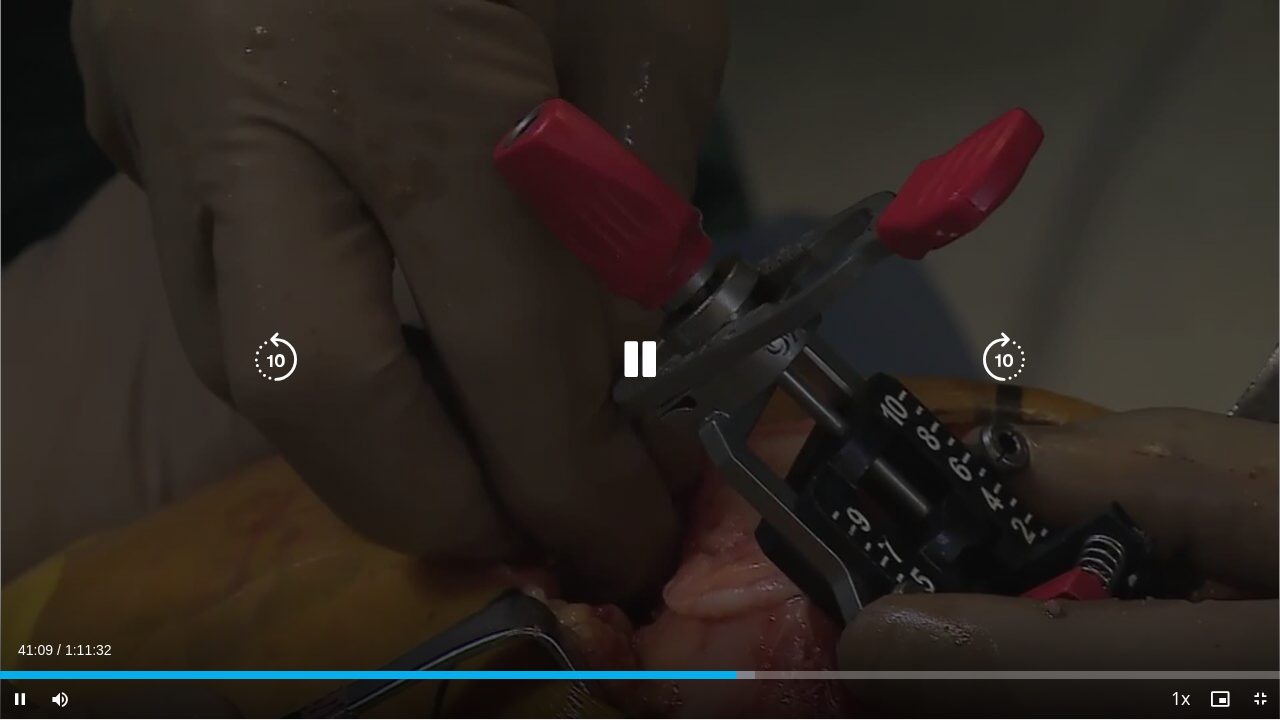 click on "10 seconds
Tap to unmute" at bounding box center (640, 359) 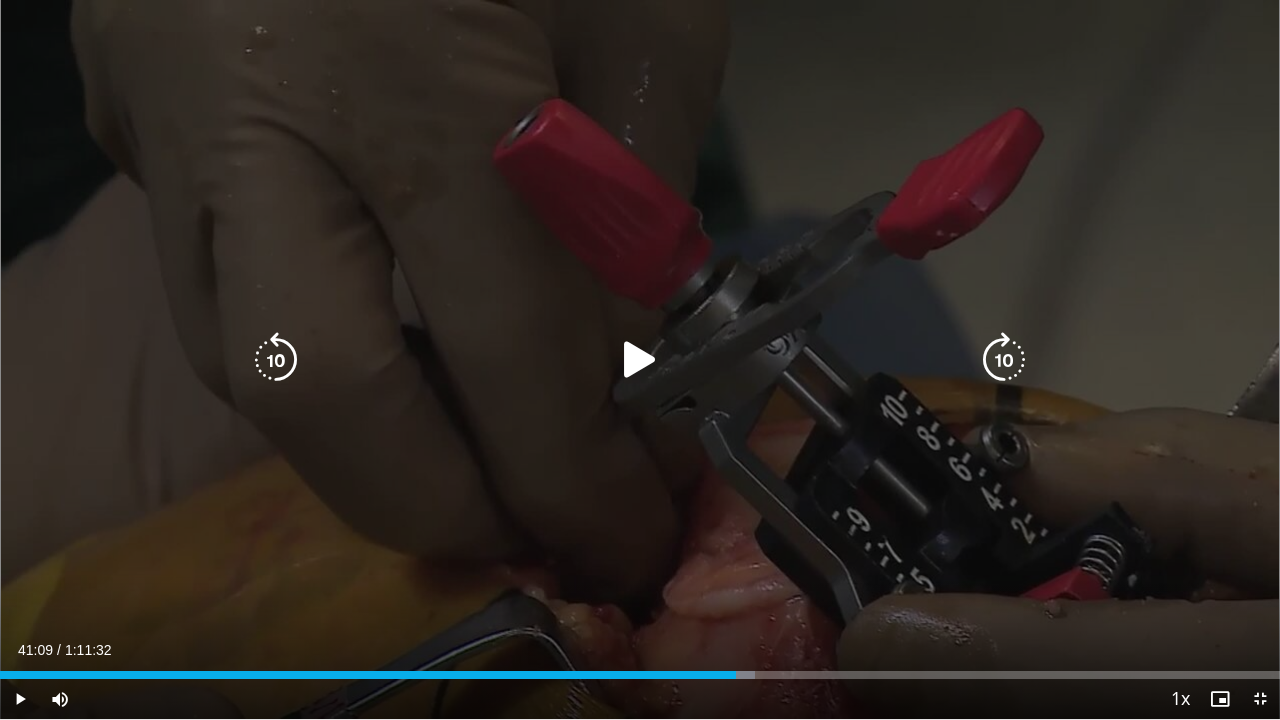 click at bounding box center [640, 360] 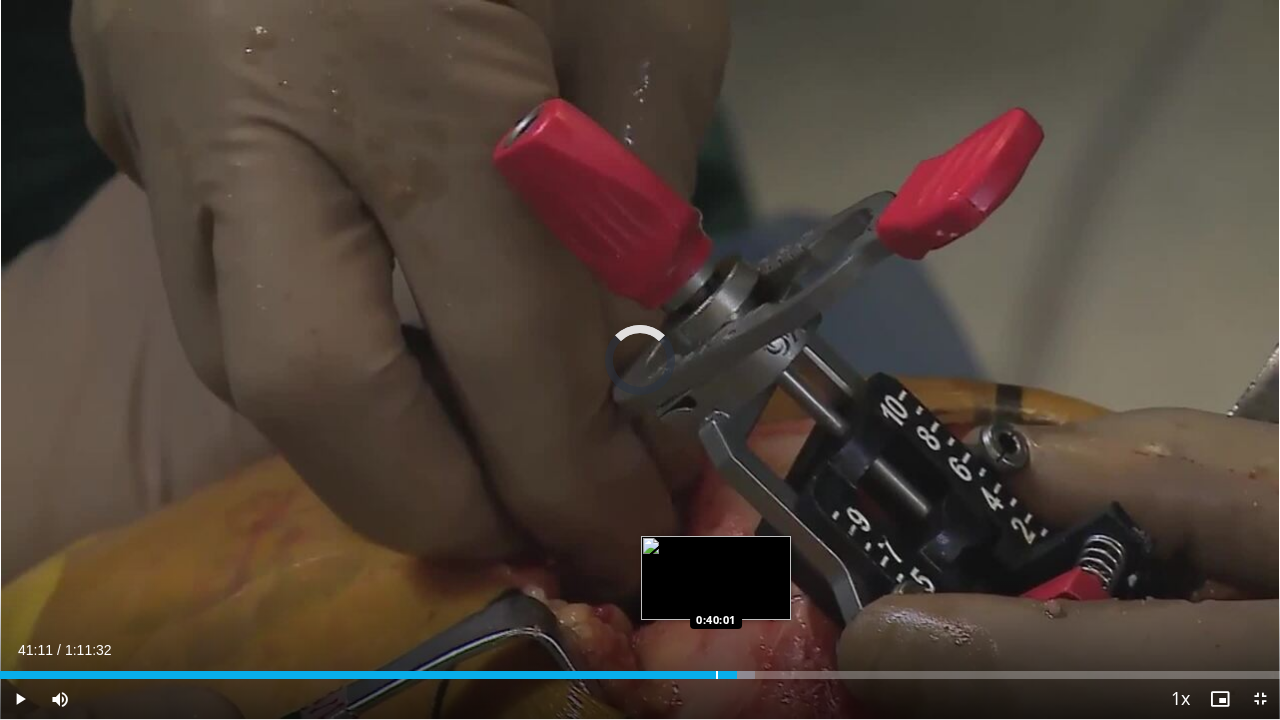 click at bounding box center (717, 675) 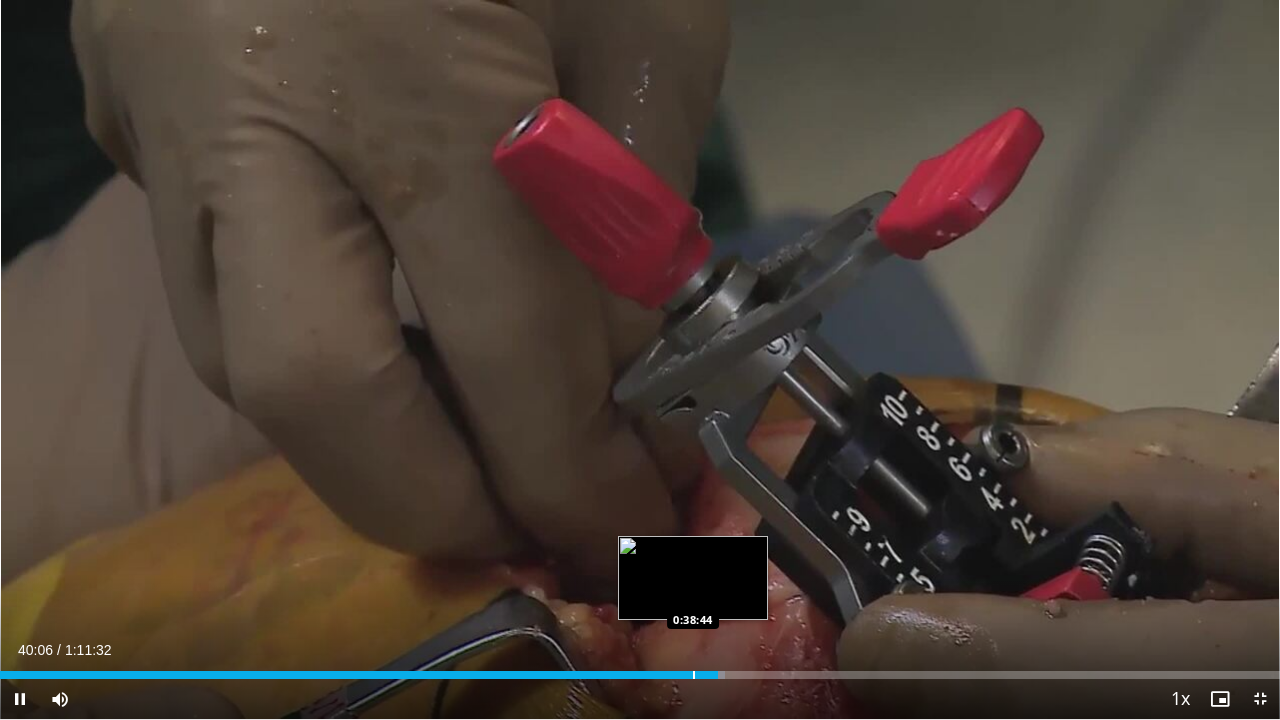 click at bounding box center (694, 675) 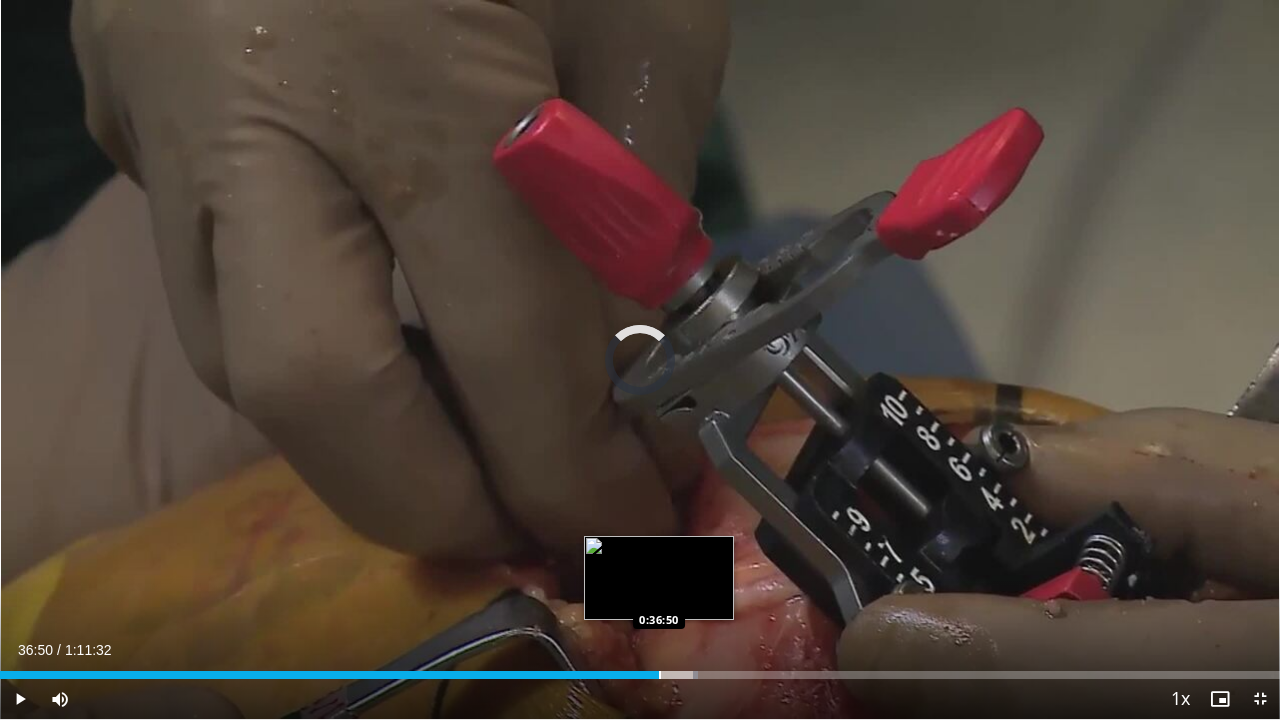 click at bounding box center [660, 675] 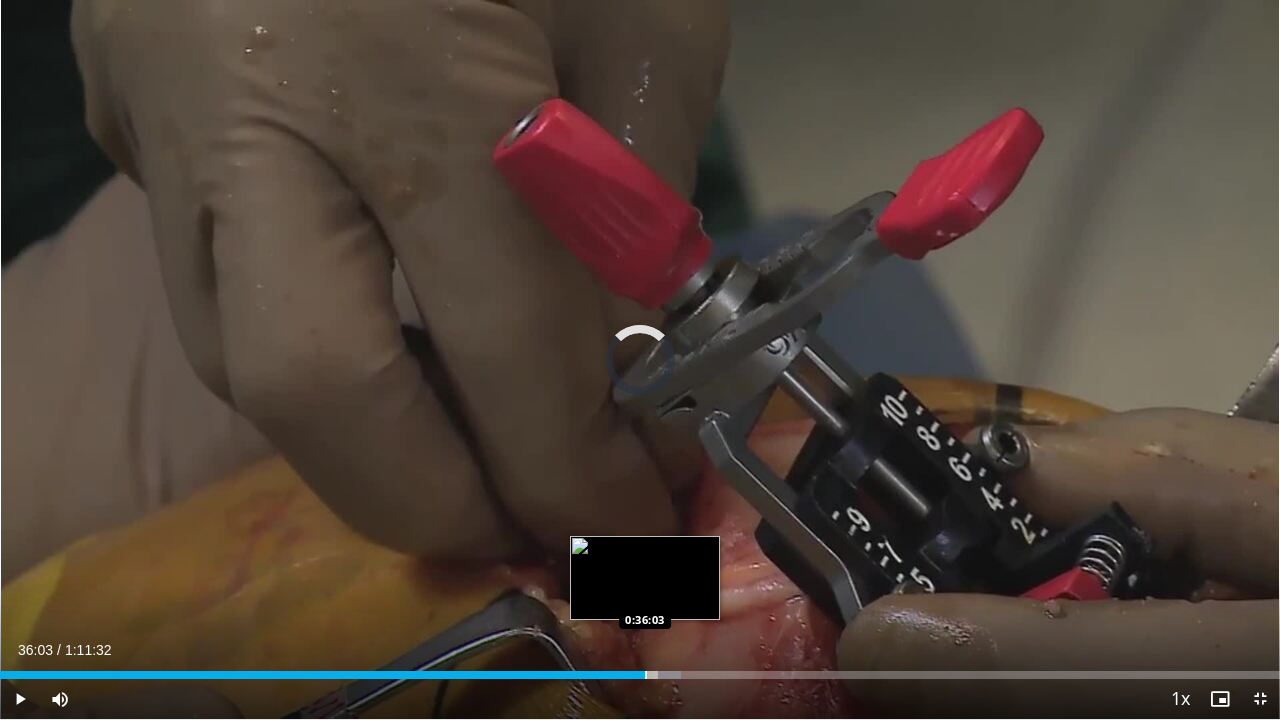 click at bounding box center [646, 675] 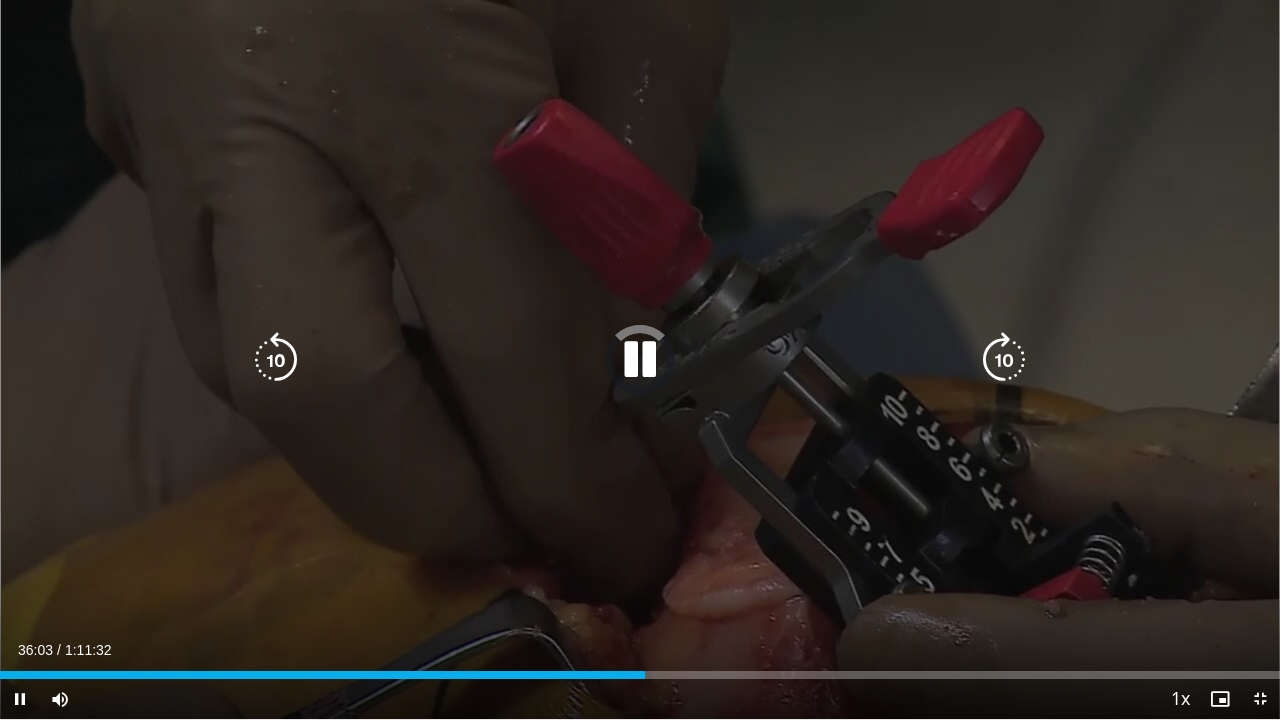 click on "10 seconds
Tap to unmute" at bounding box center (640, 359) 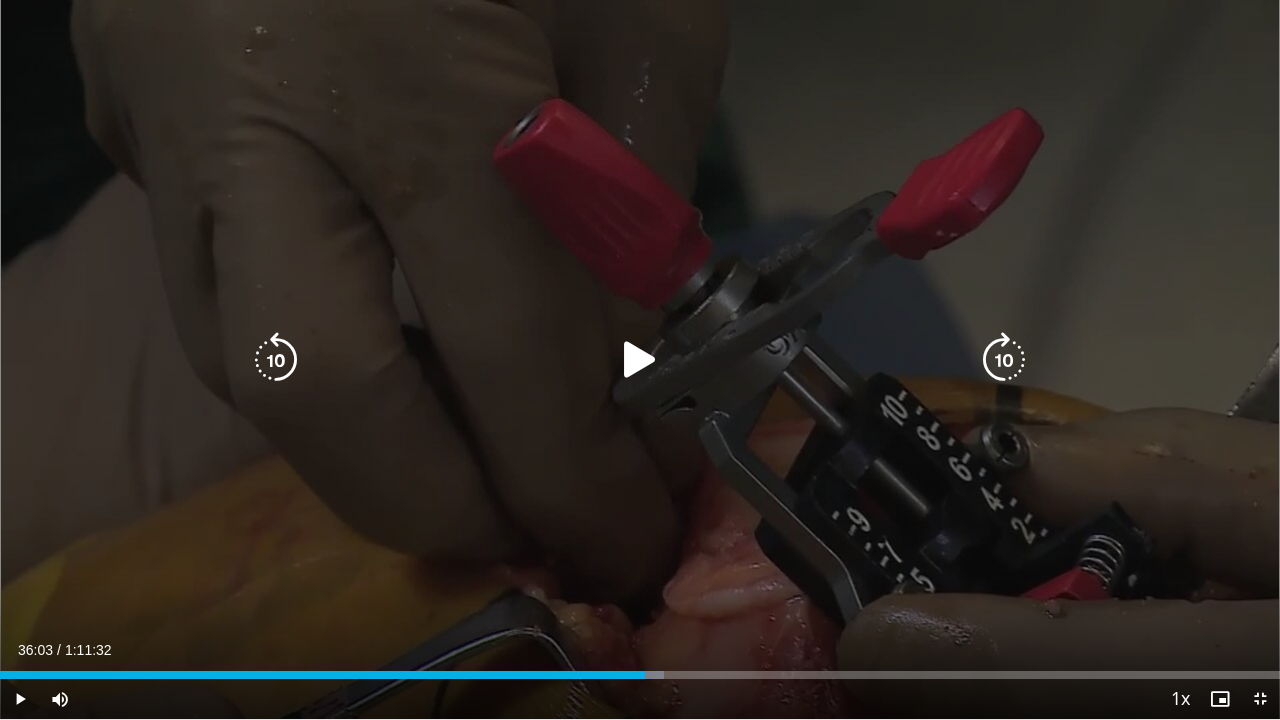 click on "10 seconds
Tap to unmute" at bounding box center [640, 359] 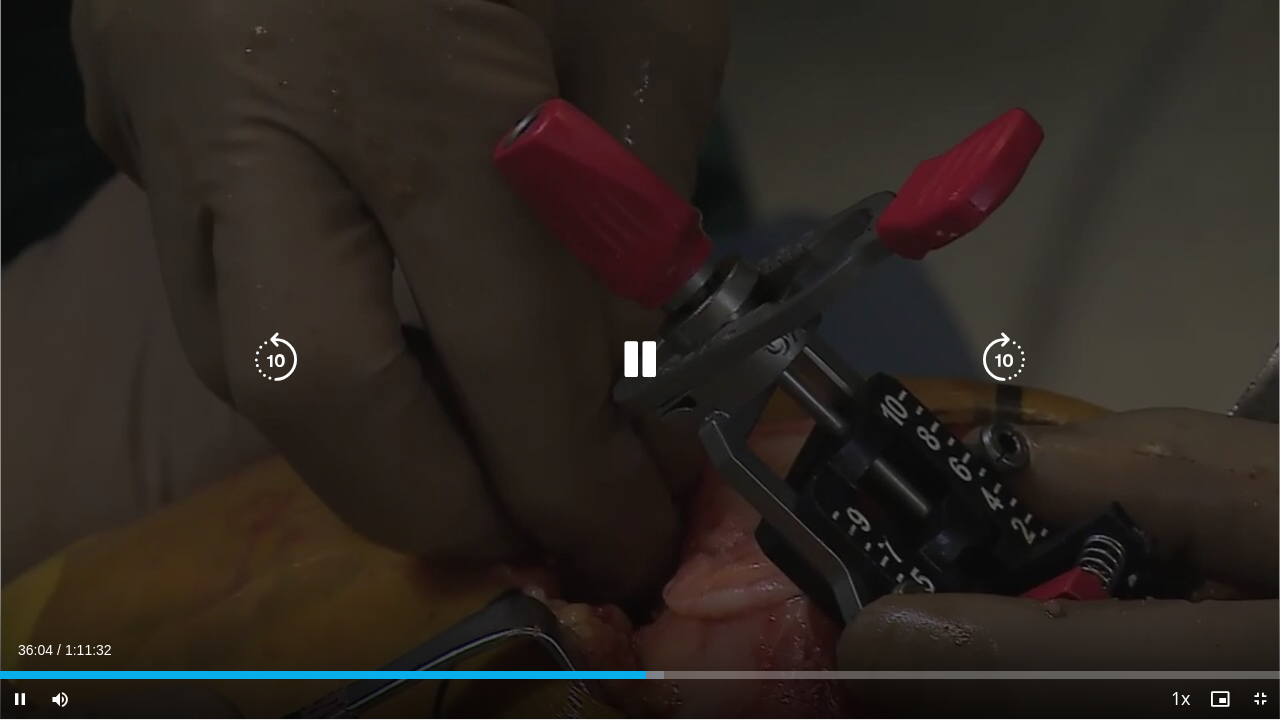 click on "10 seconds
Tap to unmute" at bounding box center (640, 359) 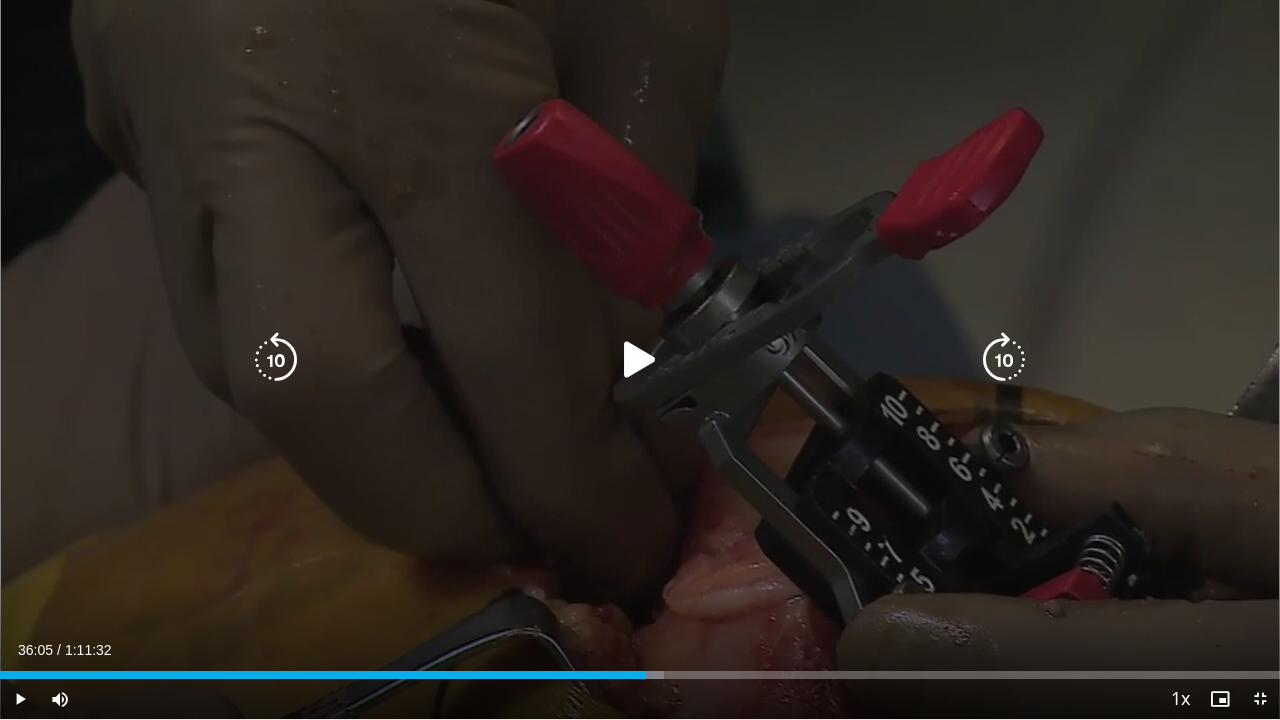 click on "10 seconds
Tap to unmute" at bounding box center [640, 359] 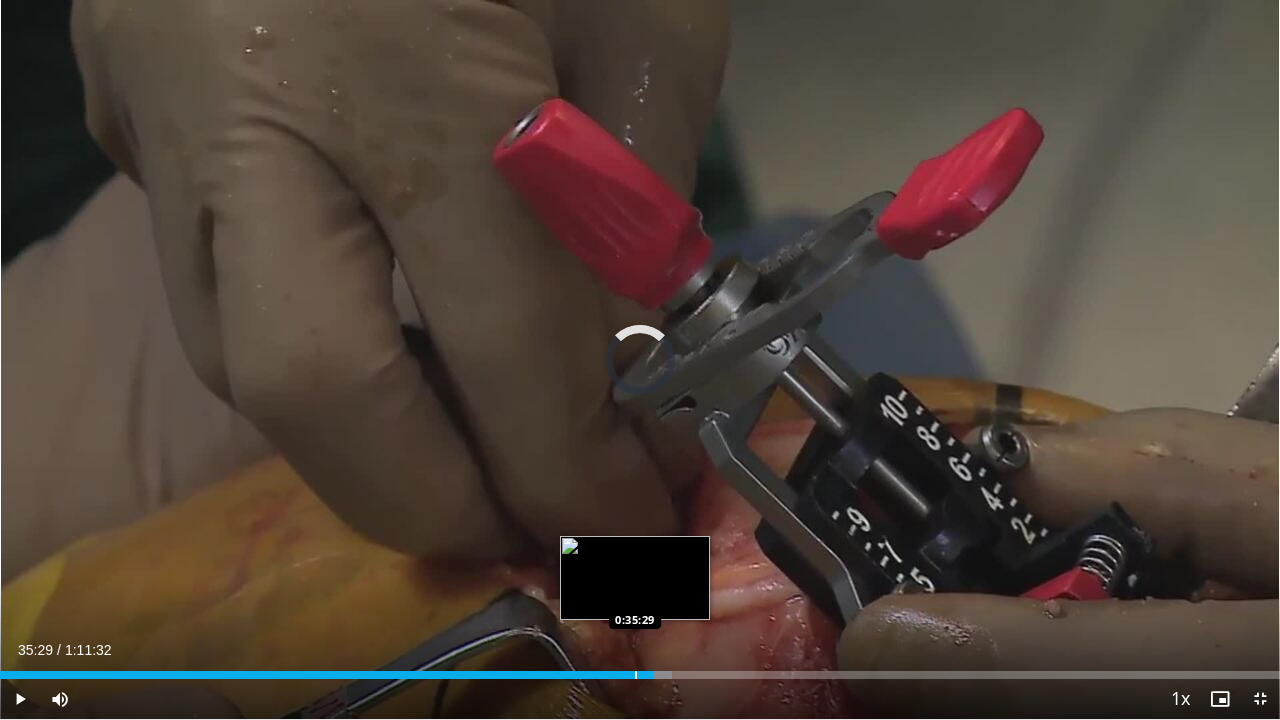 click at bounding box center [636, 675] 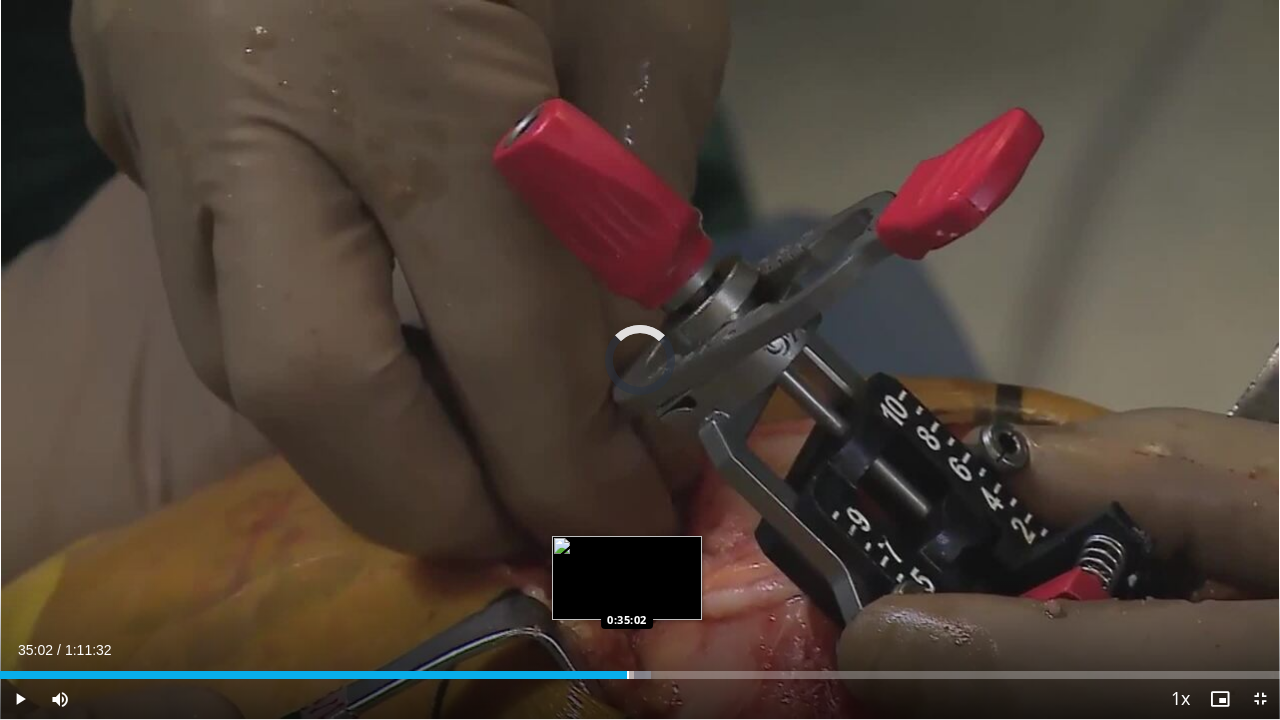 click at bounding box center [628, 675] 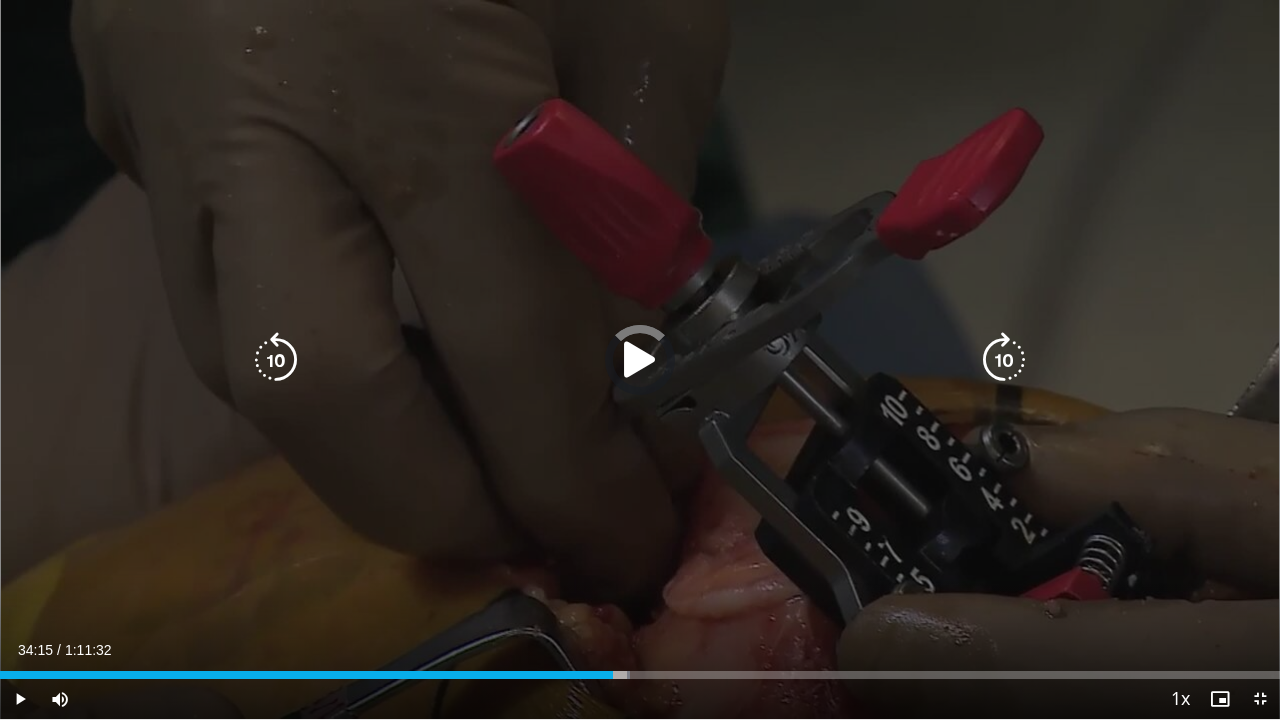 click on "Loaded :  49.20% 0:35:04 0:34:22" at bounding box center [640, 675] 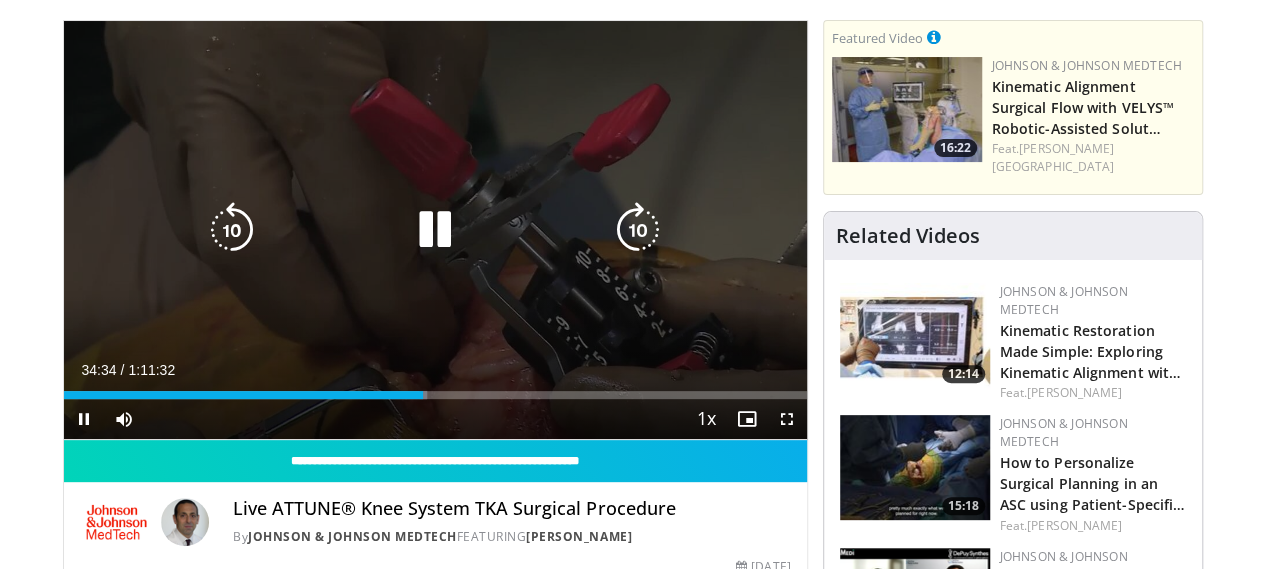 click on "10 seconds
Tap to unmute" at bounding box center (435, 230) 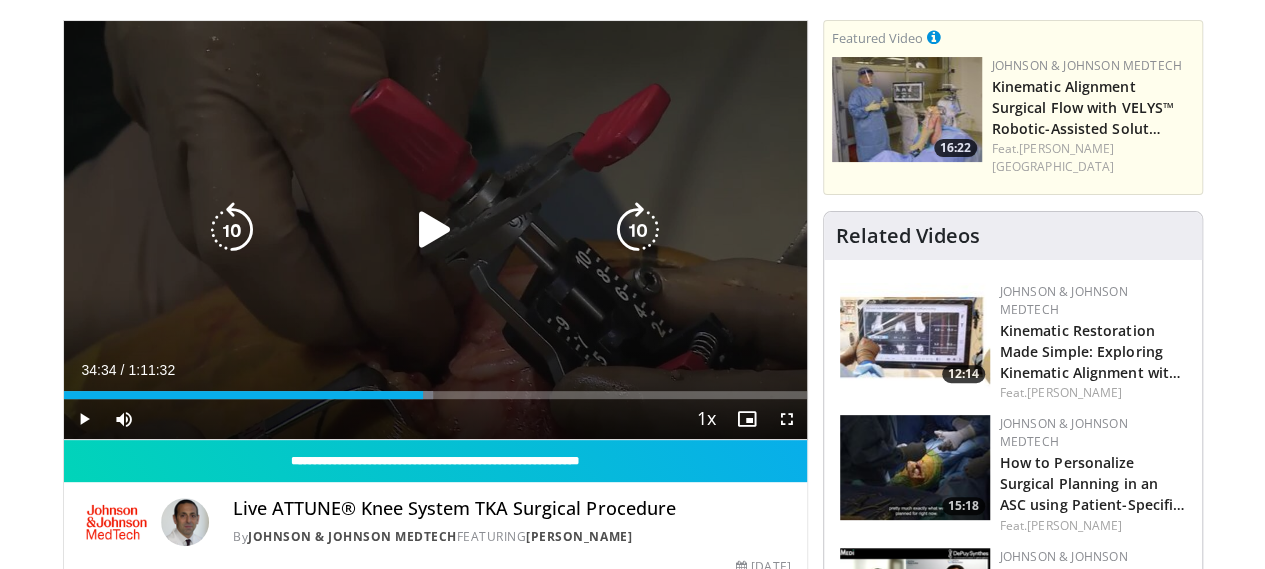 click at bounding box center (435, 230) 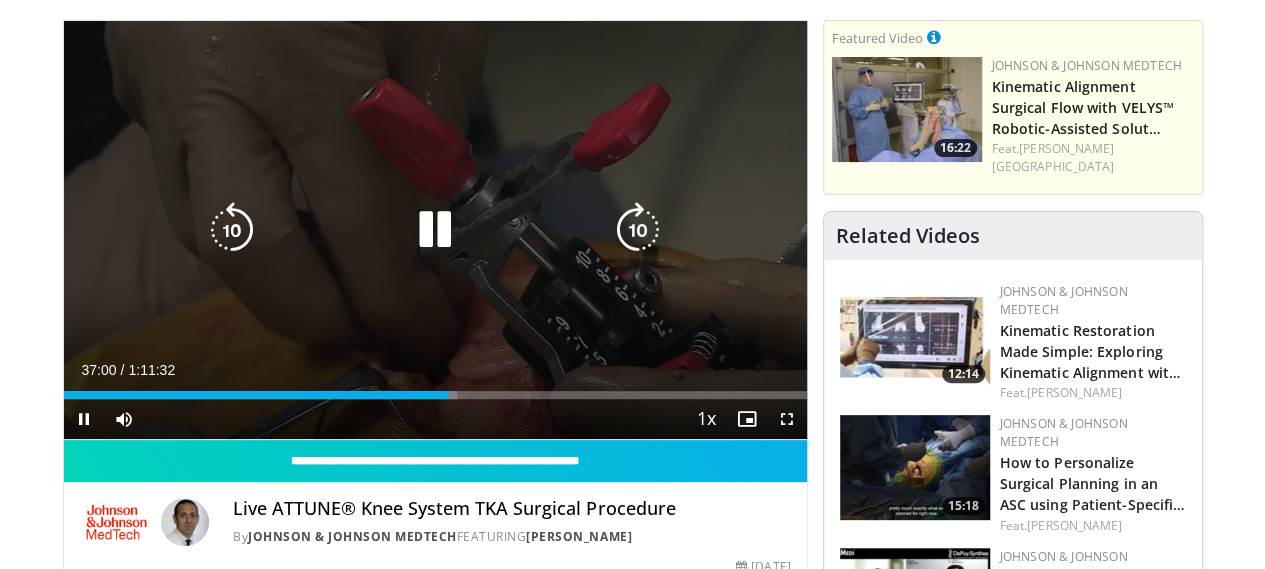 click on "10 seconds
Tap to unmute" at bounding box center [435, 230] 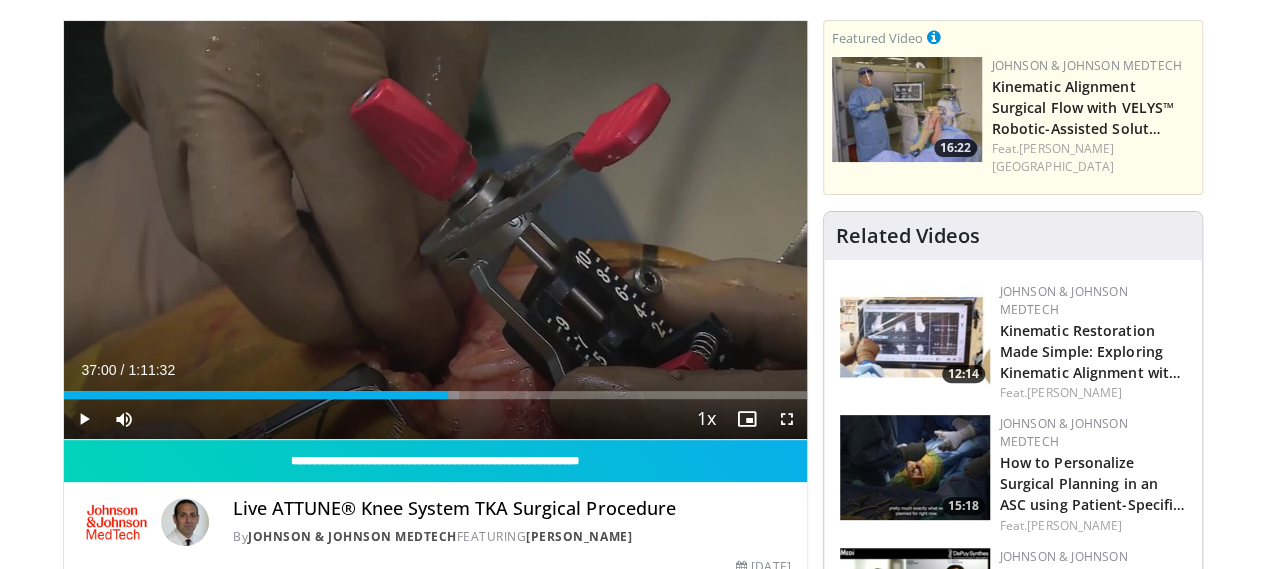 click on "10 seconds
Tap to unmute" at bounding box center (435, 230) 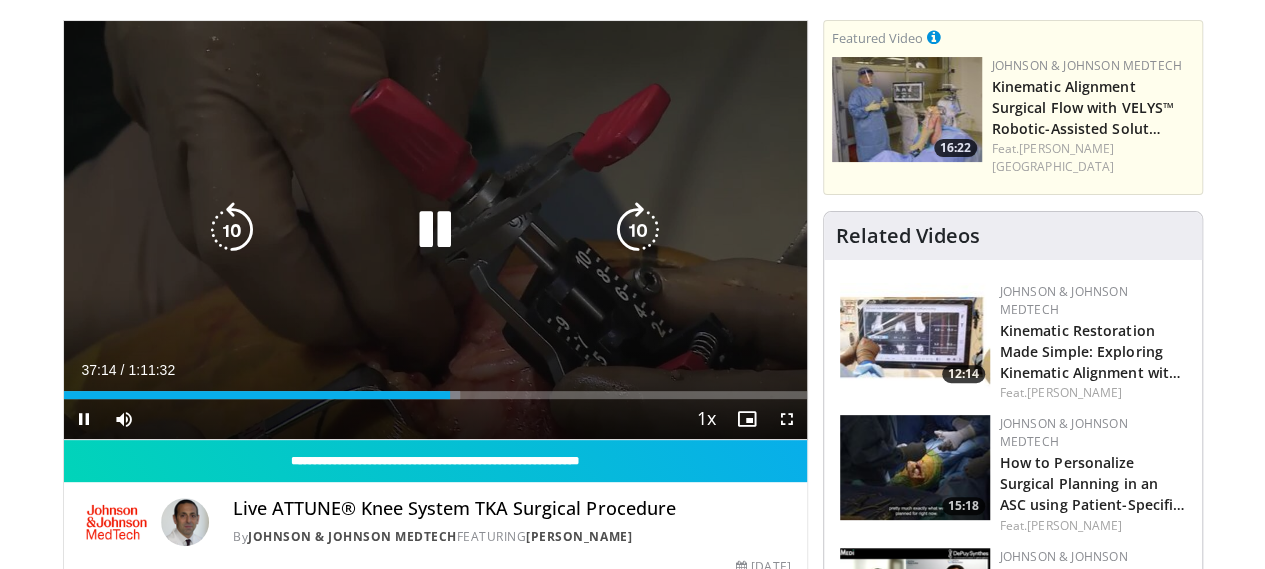 click on "10 seconds
Tap to unmute" at bounding box center [435, 230] 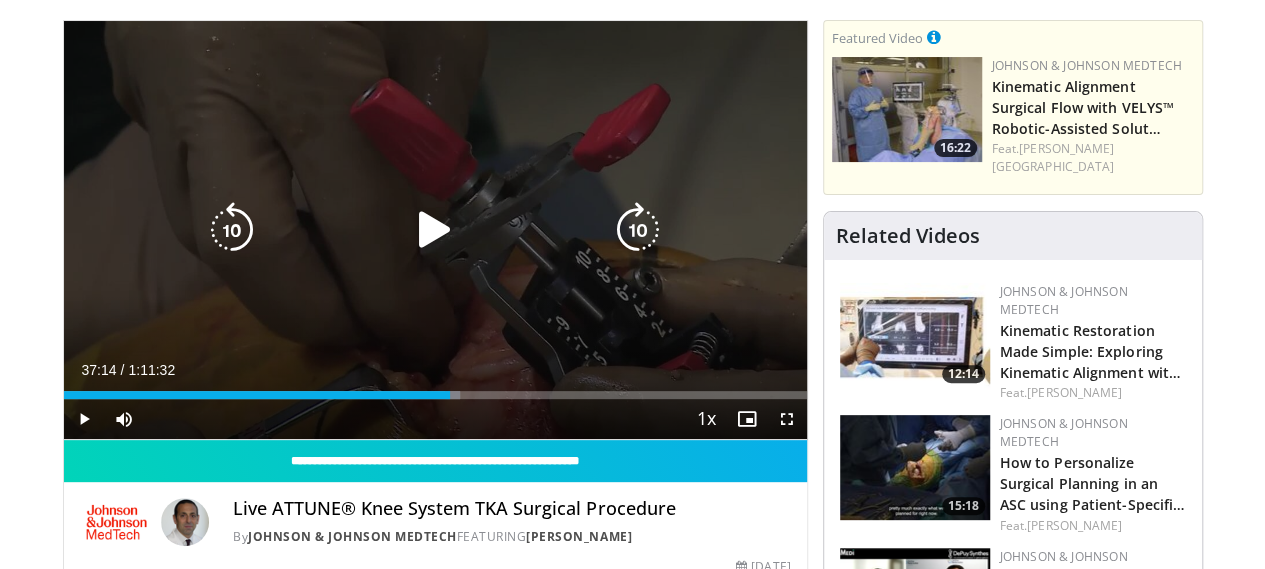click at bounding box center (435, 230) 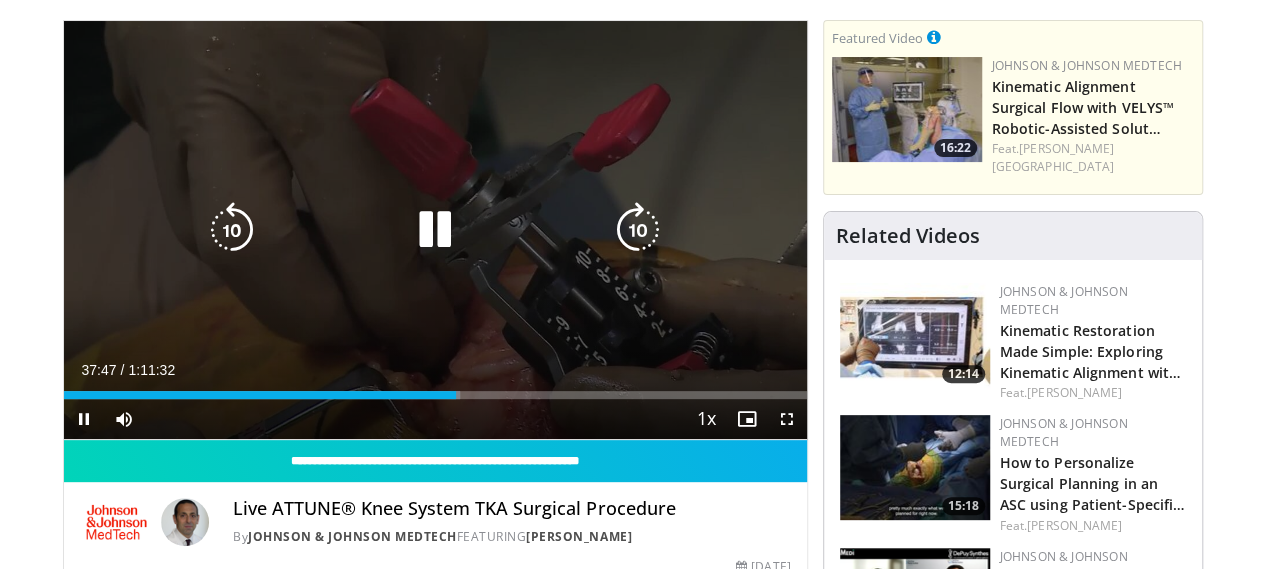 click on "10 seconds
Tap to unmute" at bounding box center [435, 230] 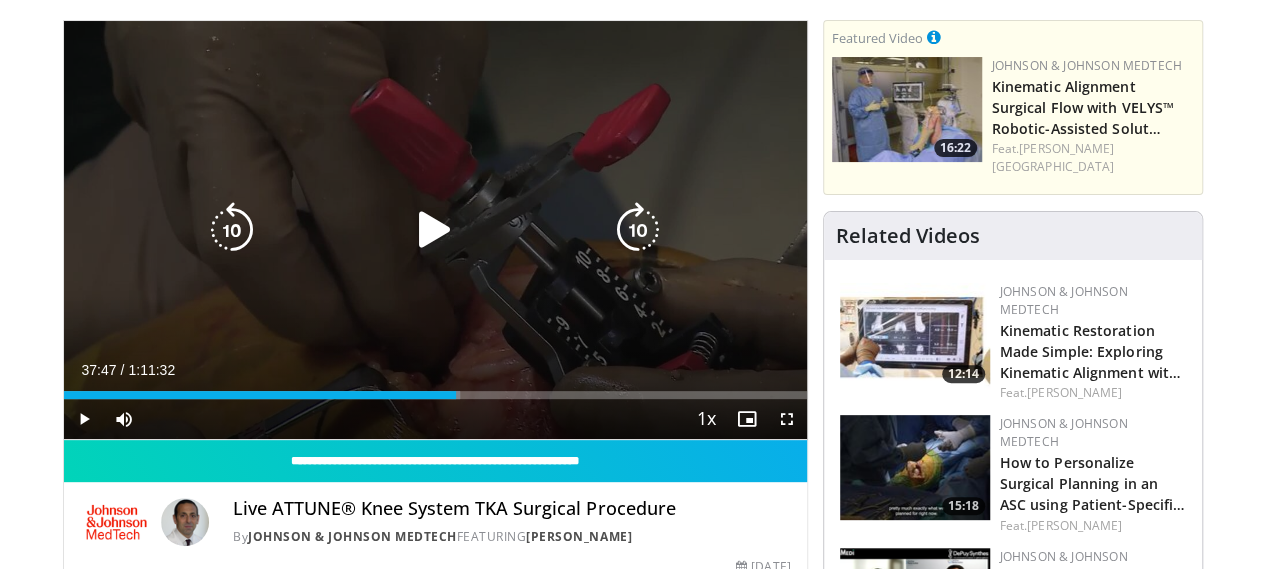 click on "10 seconds
Tap to unmute" at bounding box center (435, 230) 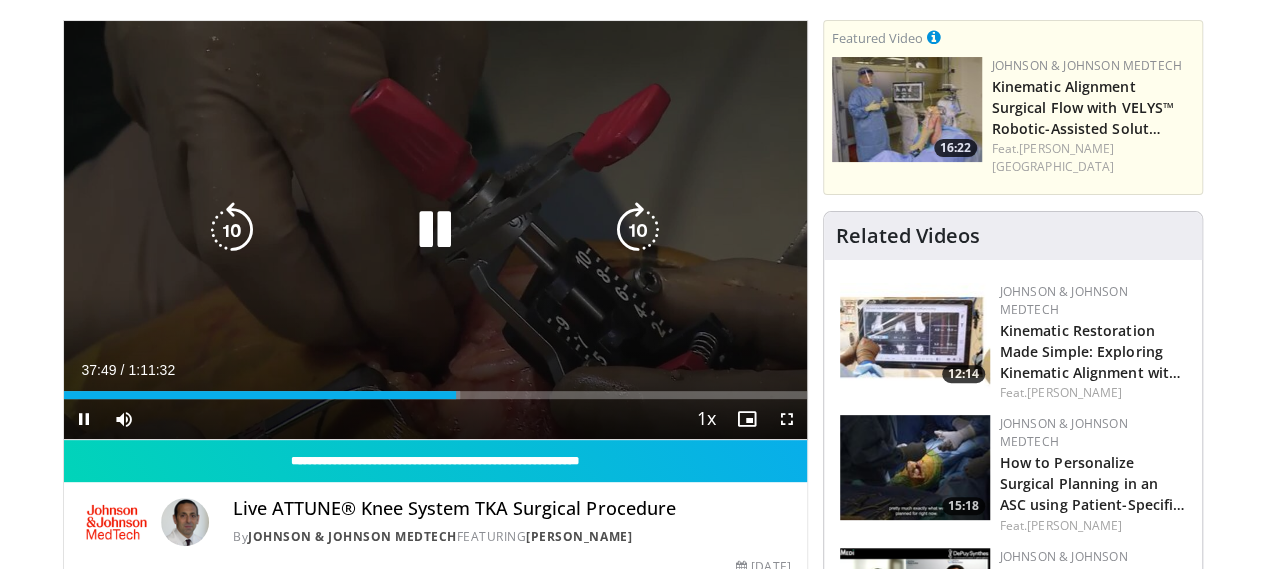 click at bounding box center [232, 230] 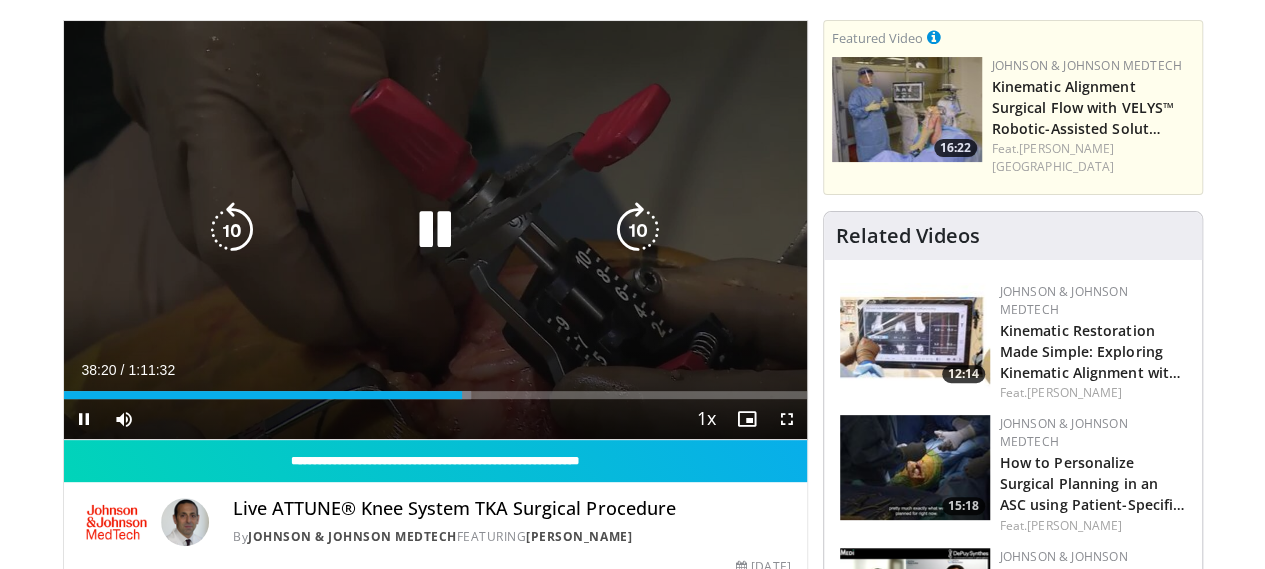 click at bounding box center (232, 230) 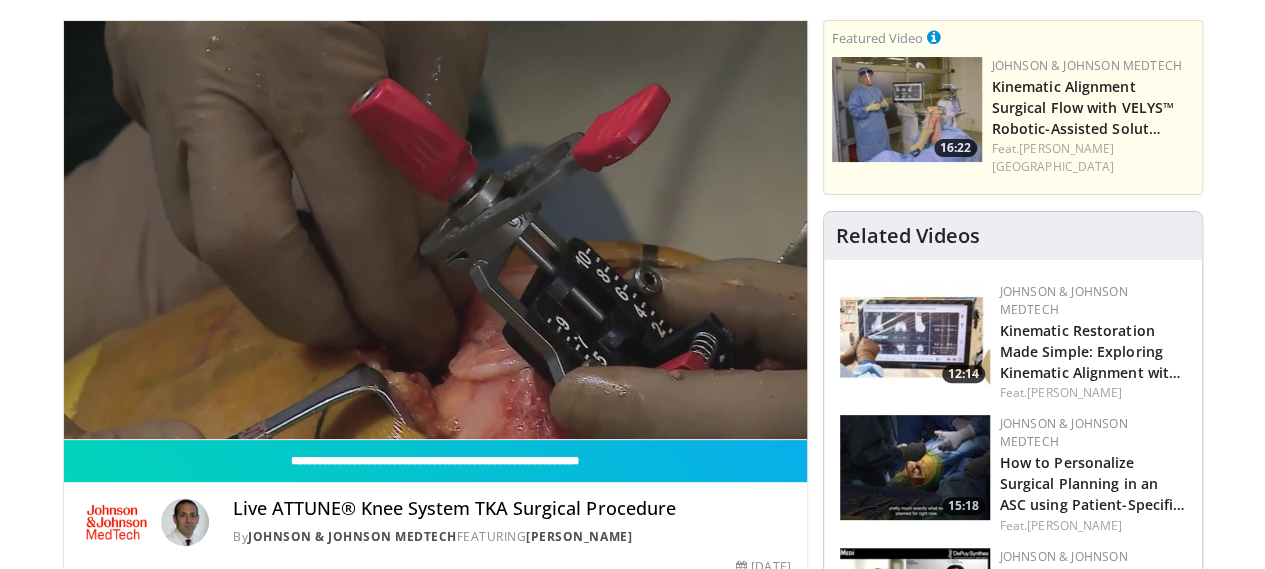 click on "10 seconds
Tap to unmute" at bounding box center [435, 230] 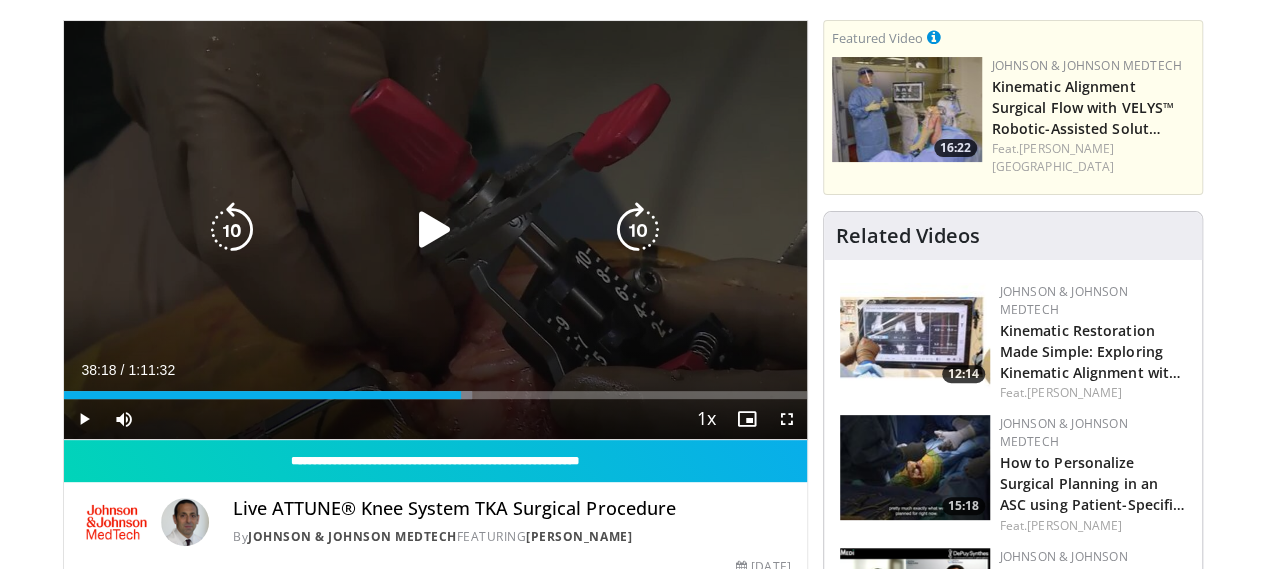 click on "10 seconds
Tap to unmute" at bounding box center [435, 230] 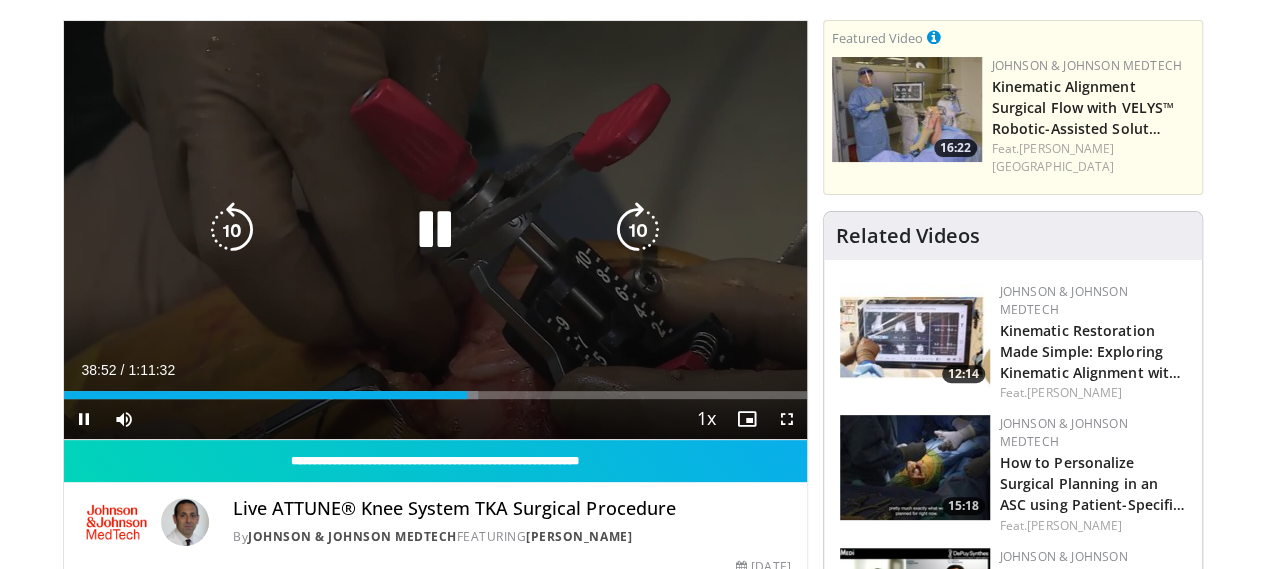 click on "10 seconds
Tap to unmute" at bounding box center [435, 230] 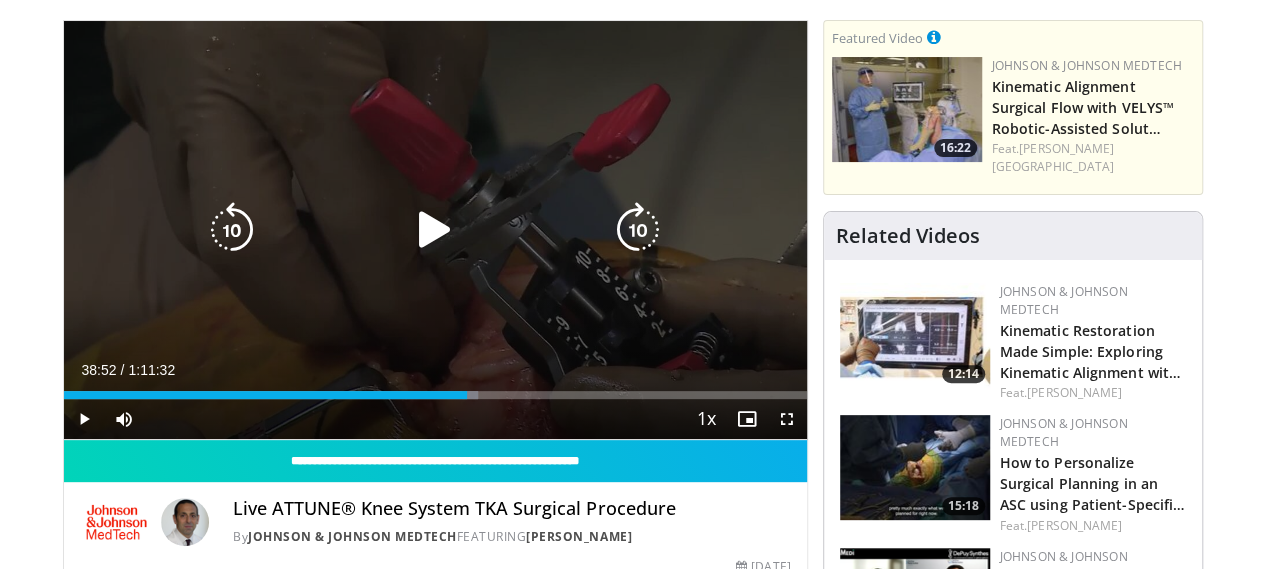 click at bounding box center [435, 230] 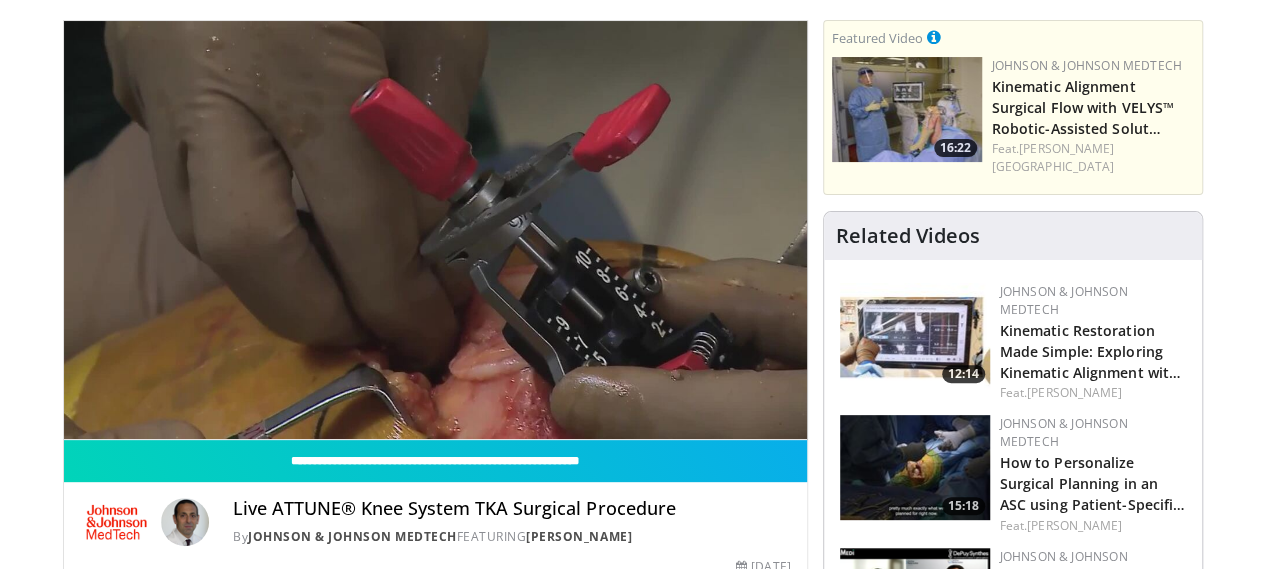 click on "10 seconds
Tap to unmute" at bounding box center [435, 230] 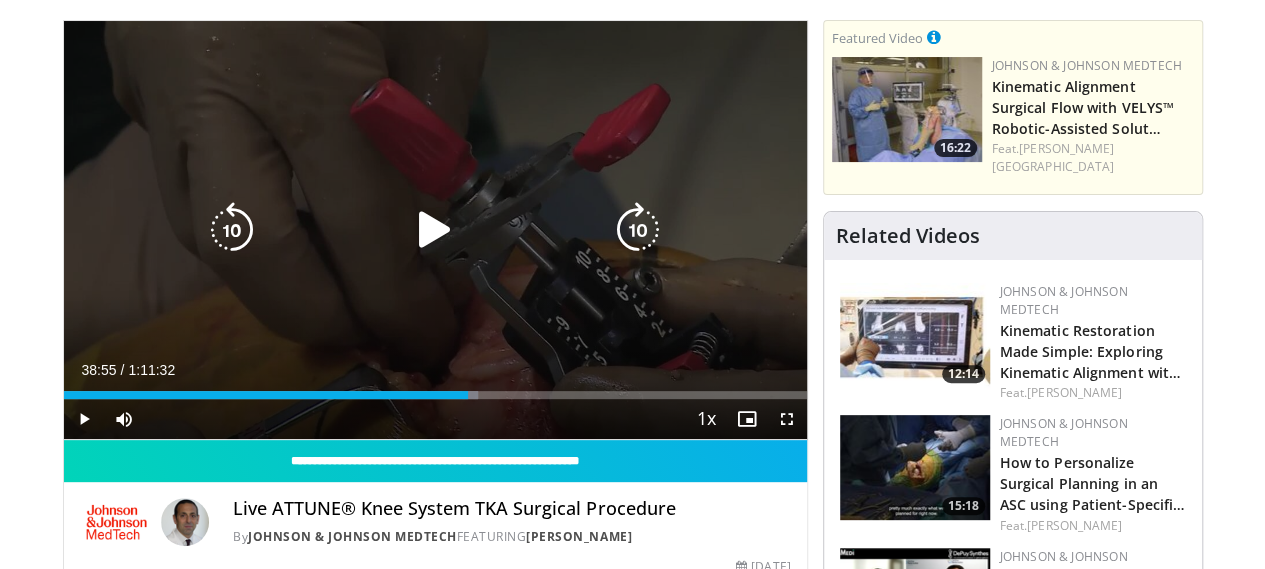 click at bounding box center (435, 230) 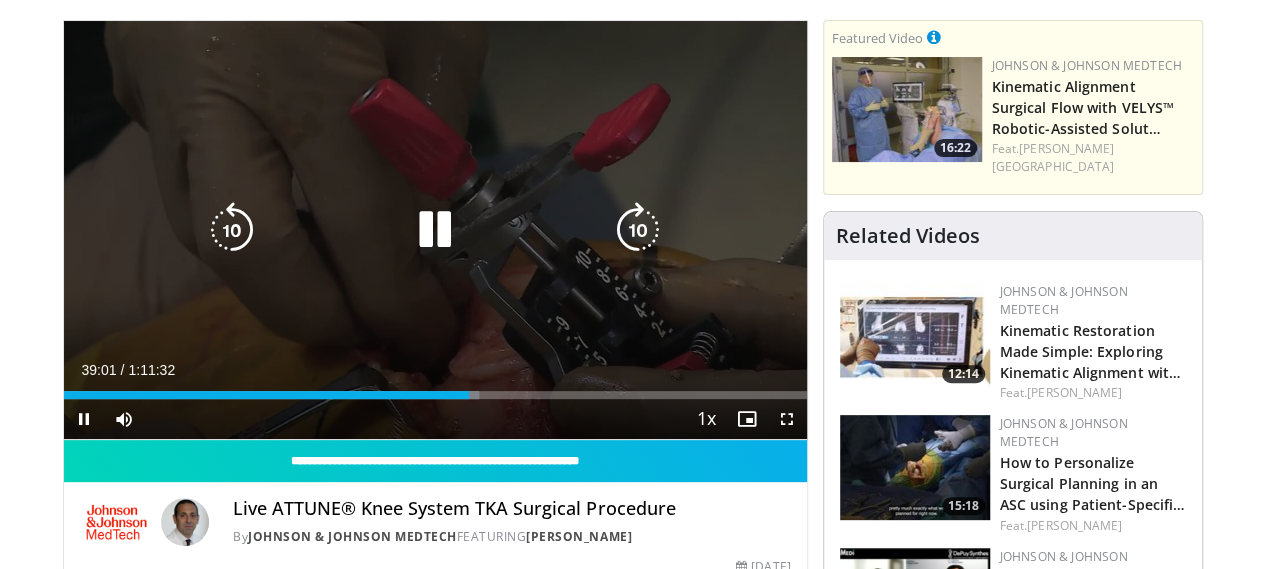 click on "10 seconds
Tap to unmute" at bounding box center (435, 230) 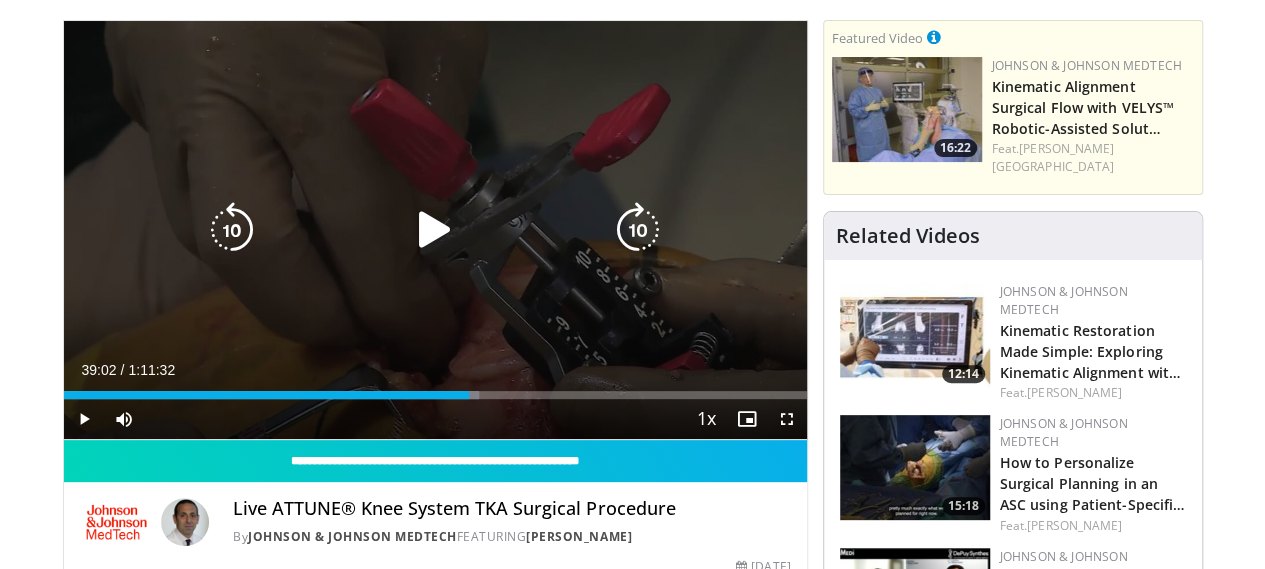 click at bounding box center (435, 230) 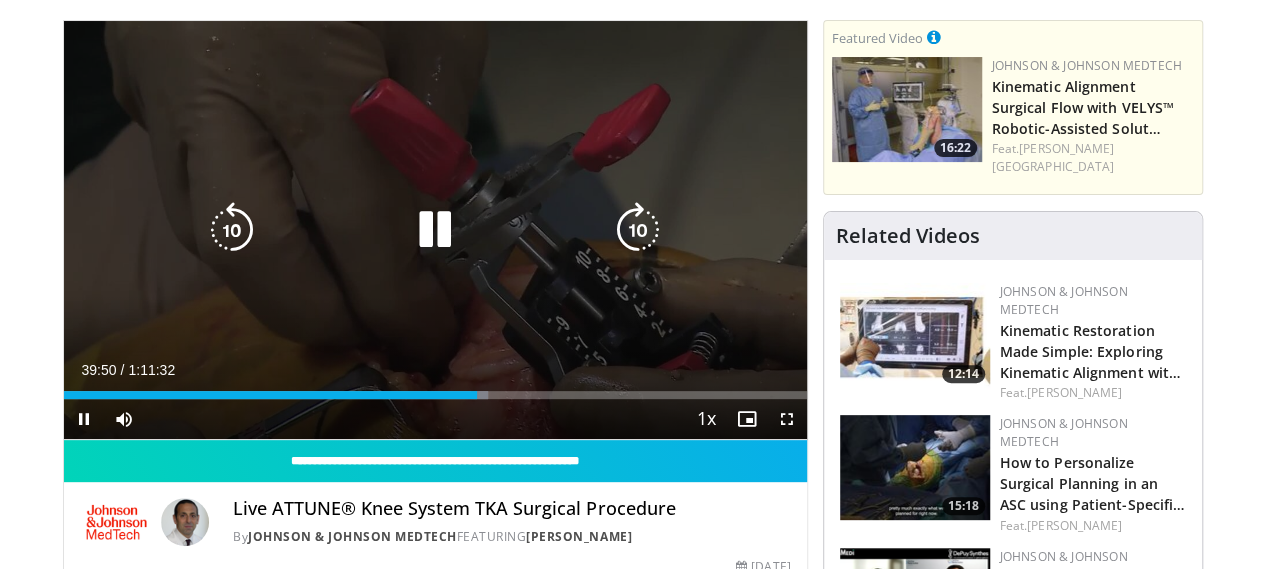 click at bounding box center (435, 230) 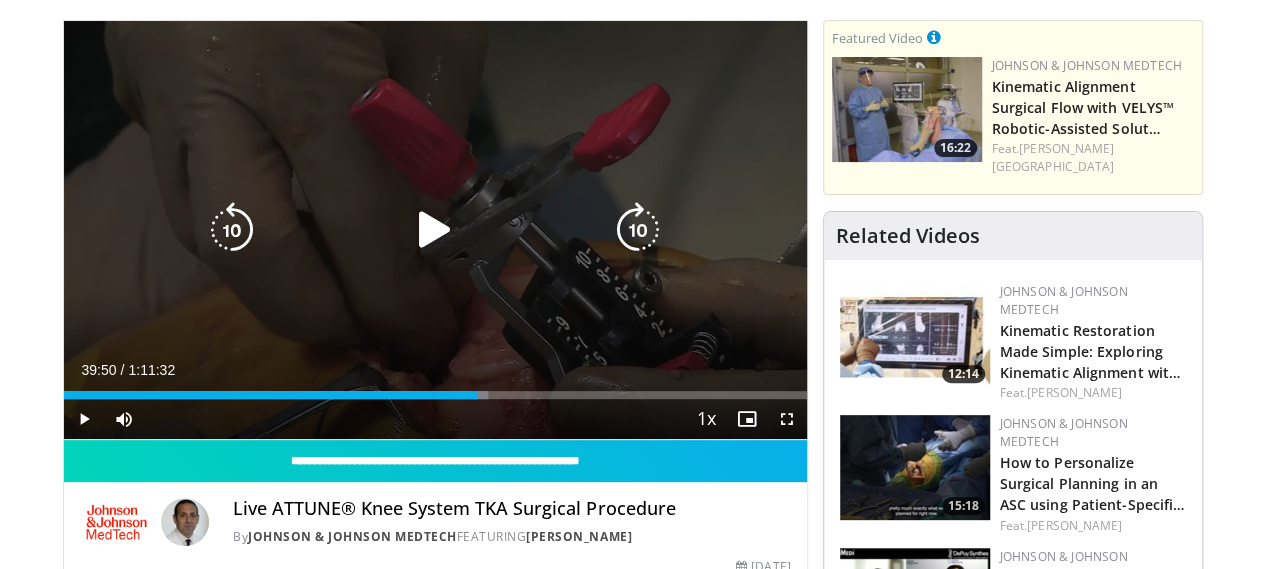 click at bounding box center [435, 230] 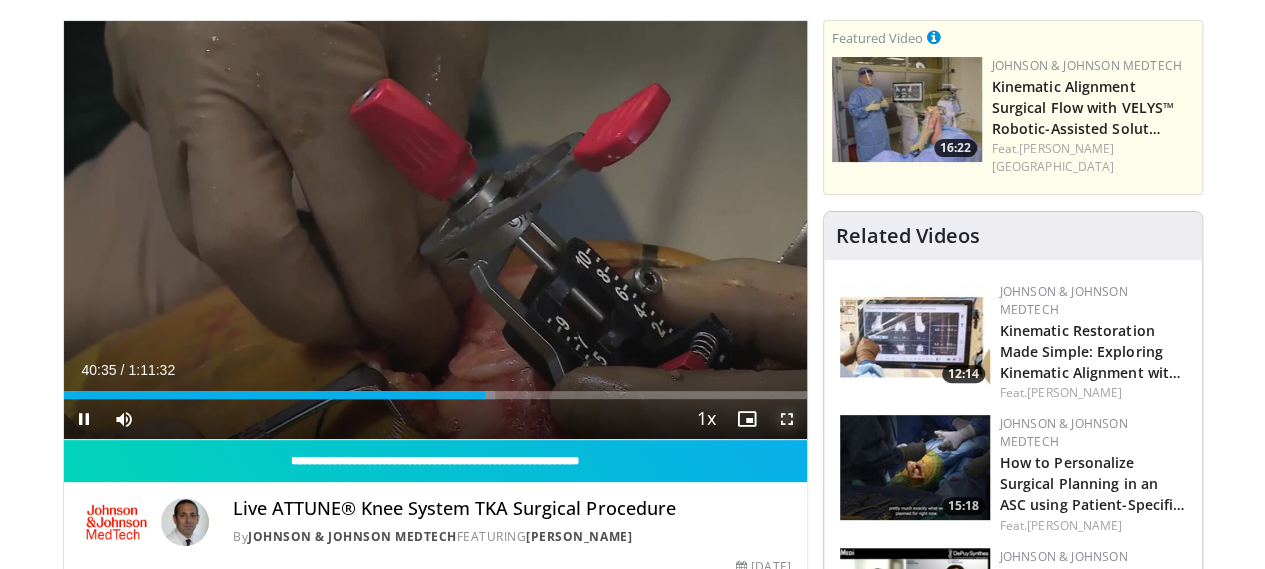 click at bounding box center [787, 419] 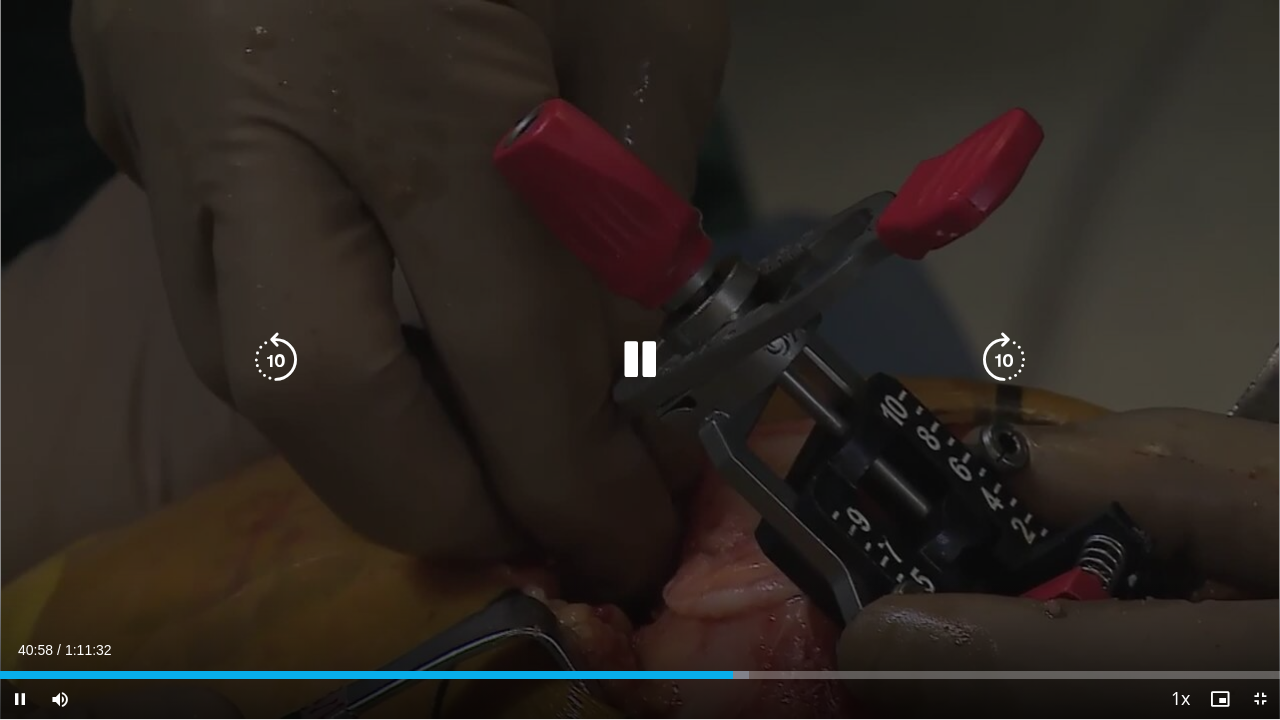 click on "10 seconds
Tap to unmute" at bounding box center (640, 359) 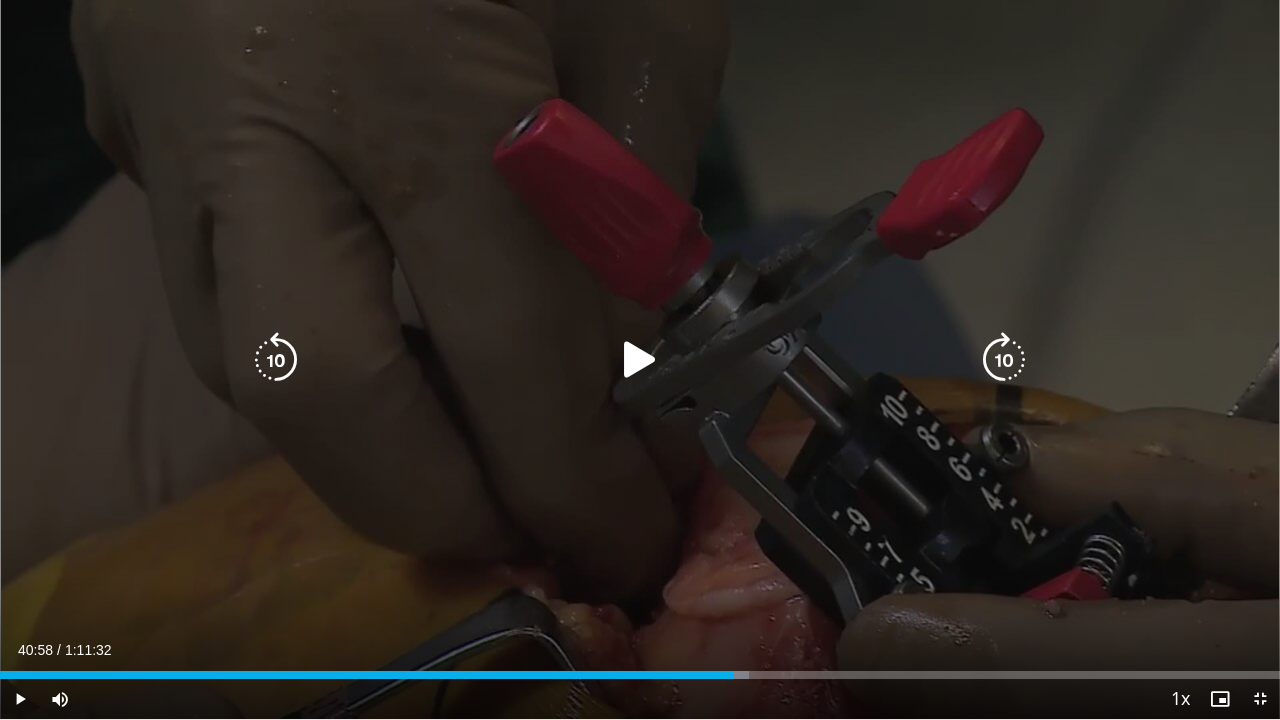 click on "10 seconds
Tap to unmute" at bounding box center [640, 359] 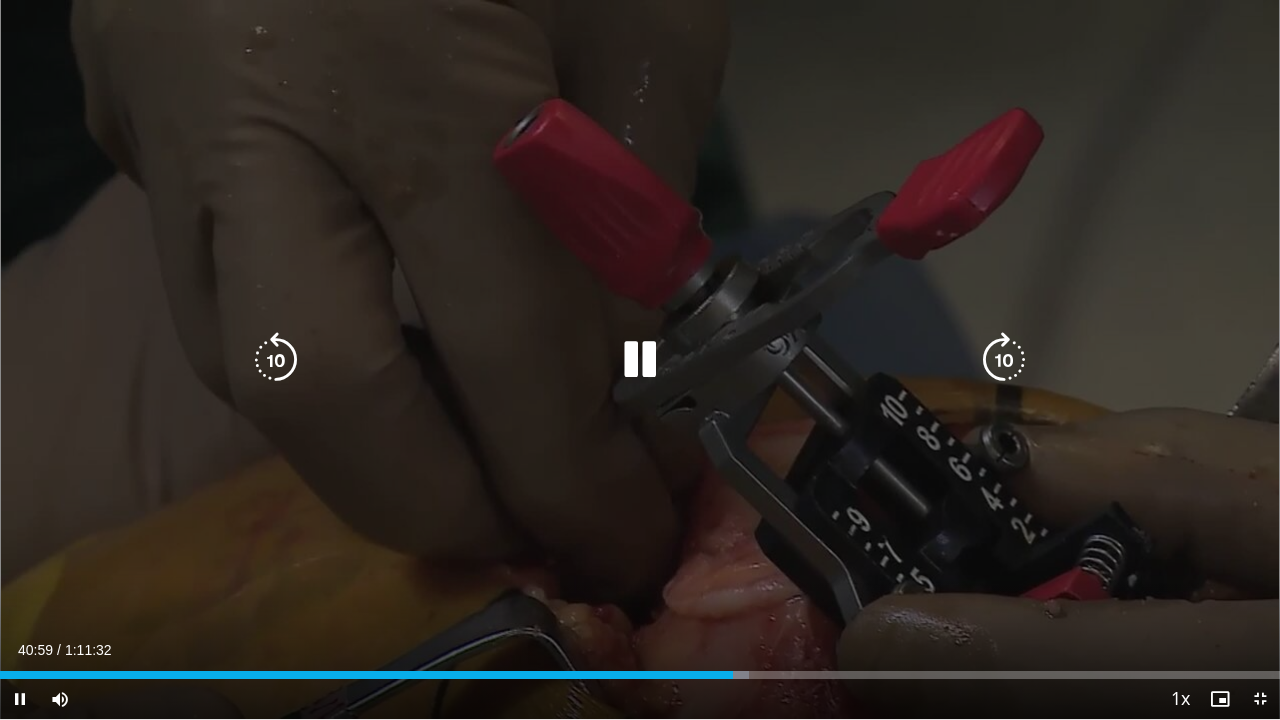 click on "10 seconds
Tap to unmute" at bounding box center (640, 359) 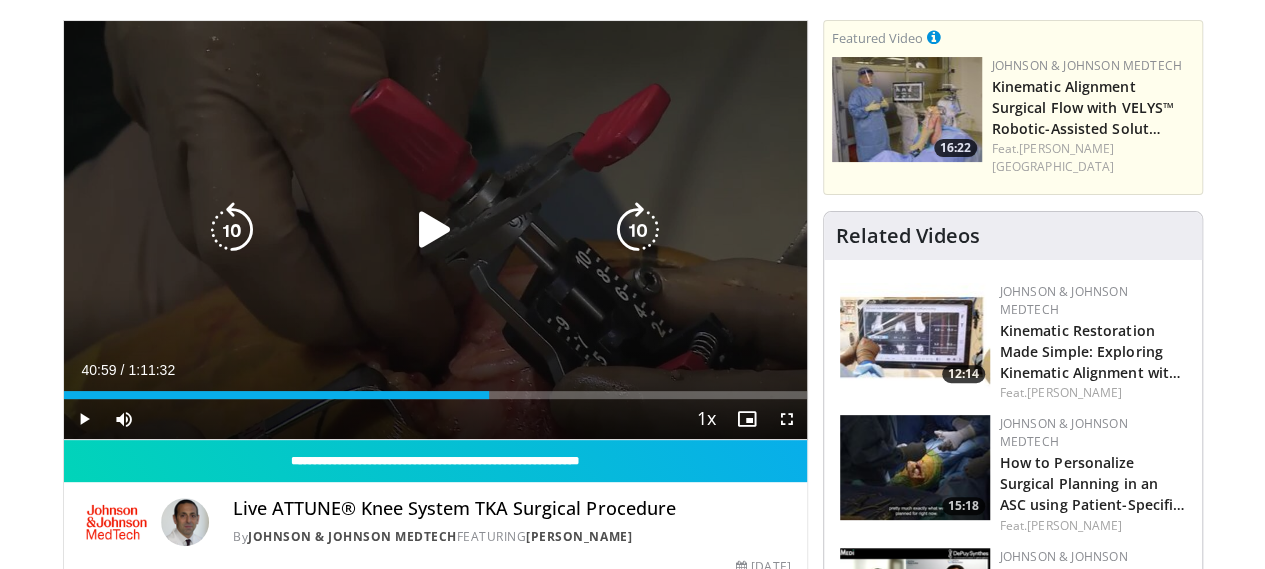 click at bounding box center (435, 230) 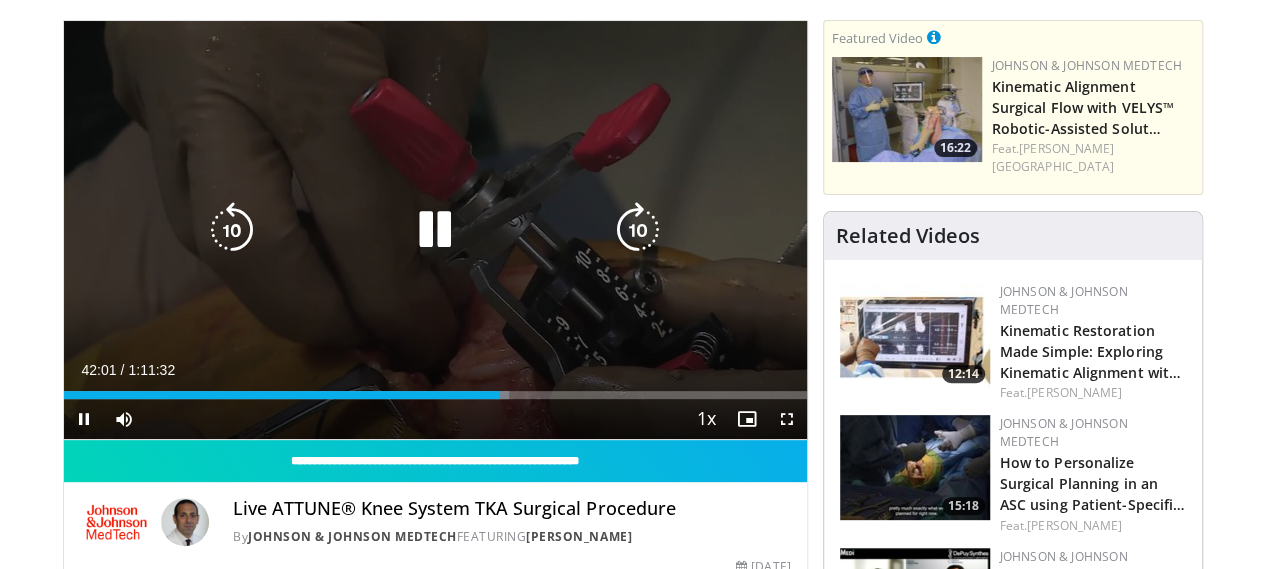 click on "10 seconds
Tap to unmute" at bounding box center [435, 230] 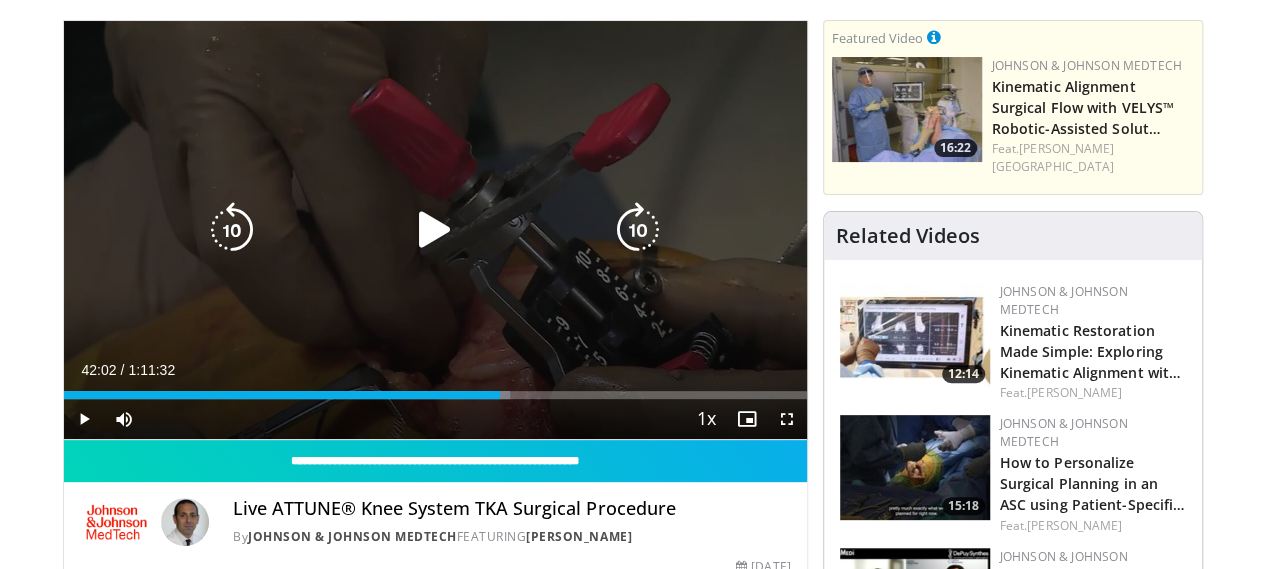 click at bounding box center [435, 230] 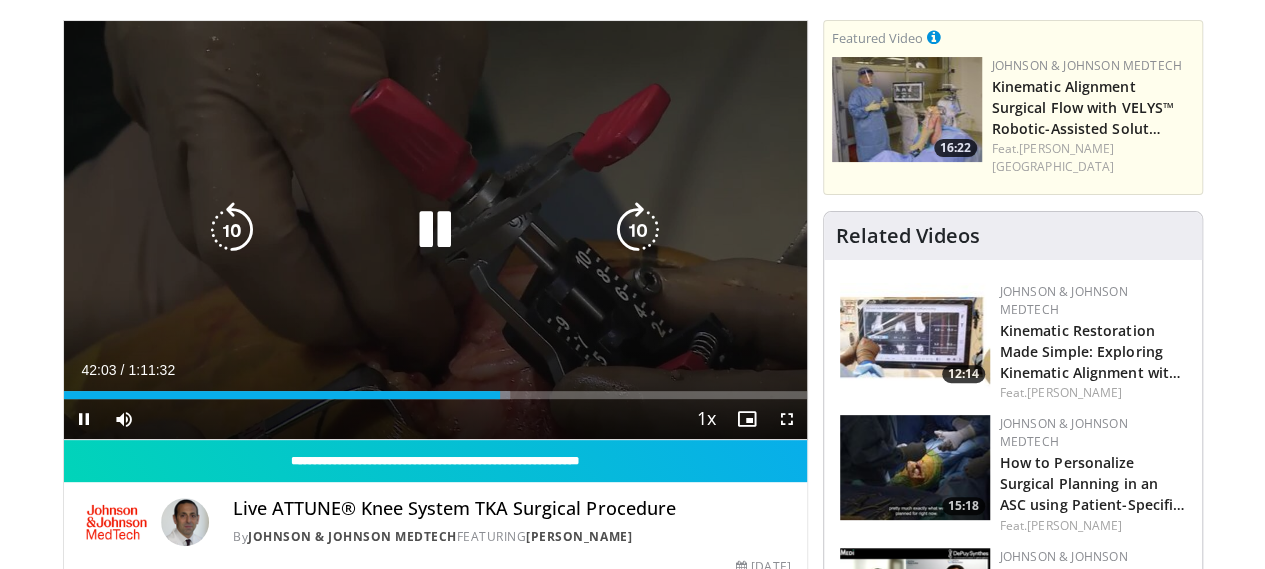 click on "10 seconds
Tap to unmute" at bounding box center [435, 230] 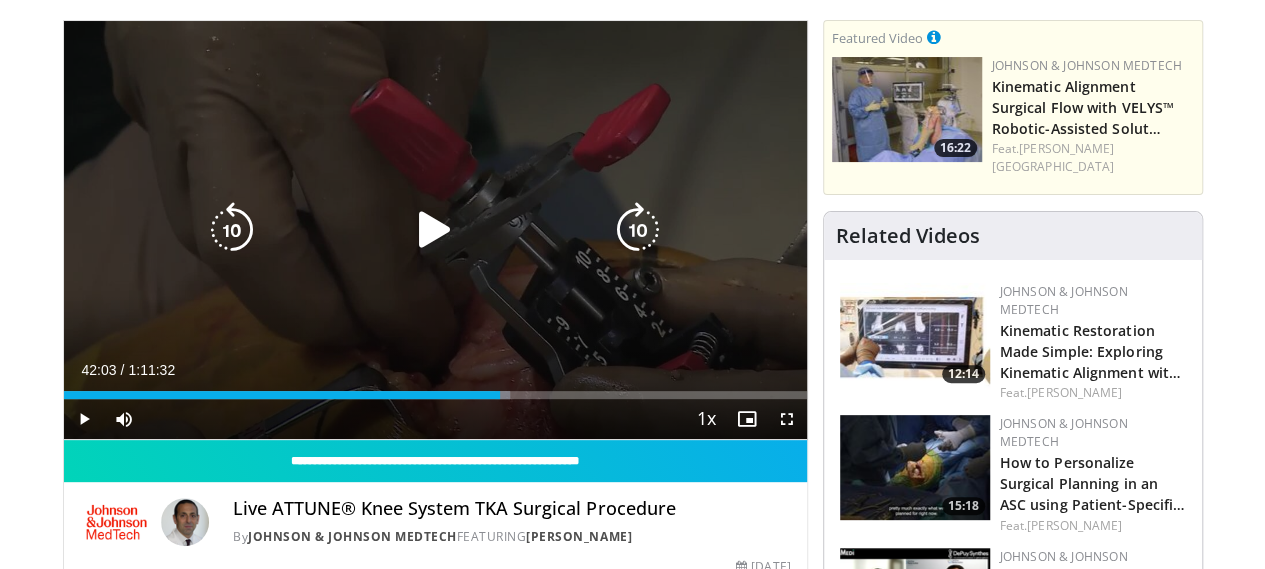 click on "10 seconds
Tap to unmute" at bounding box center (435, 230) 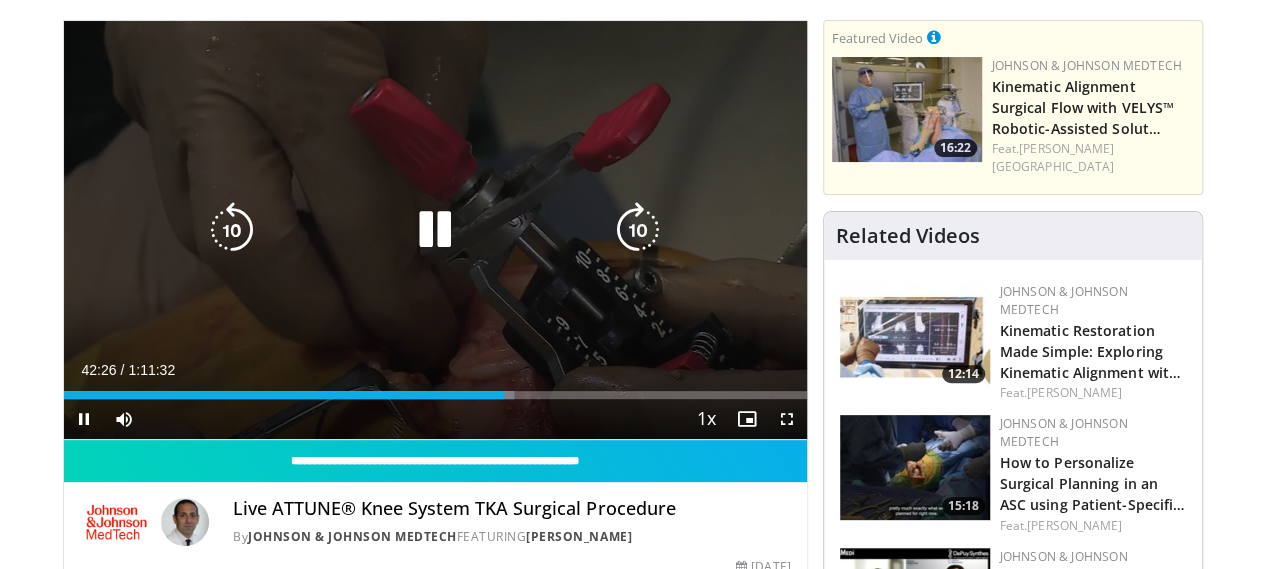 click on "10 seconds
Tap to unmute" at bounding box center [435, 230] 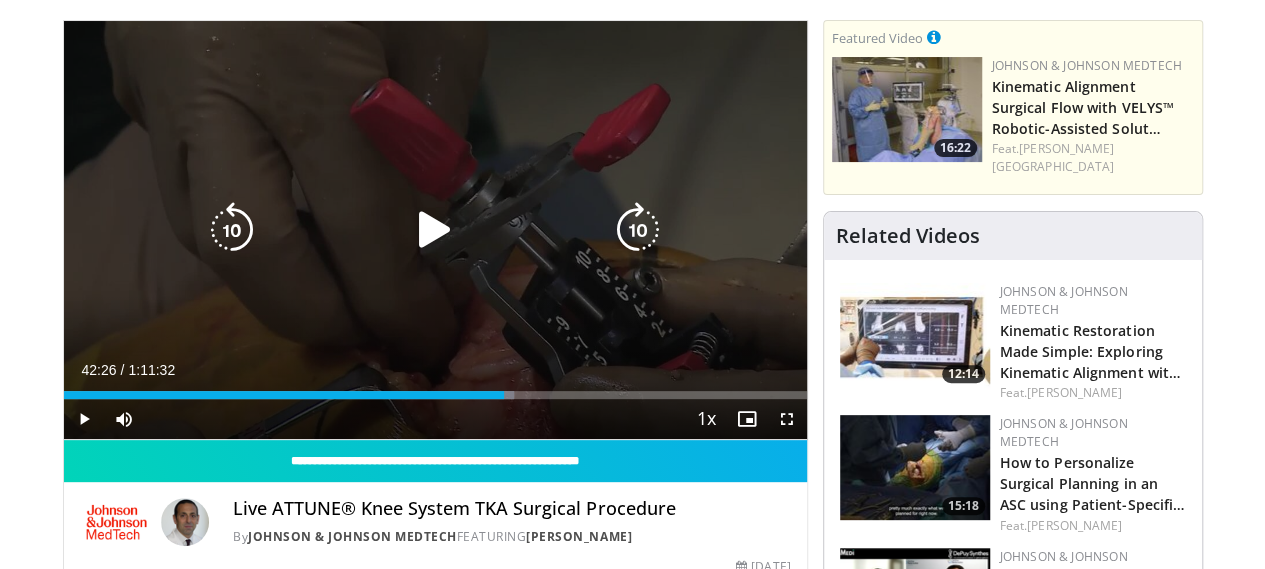 click on "10 seconds
Tap to unmute" at bounding box center [435, 230] 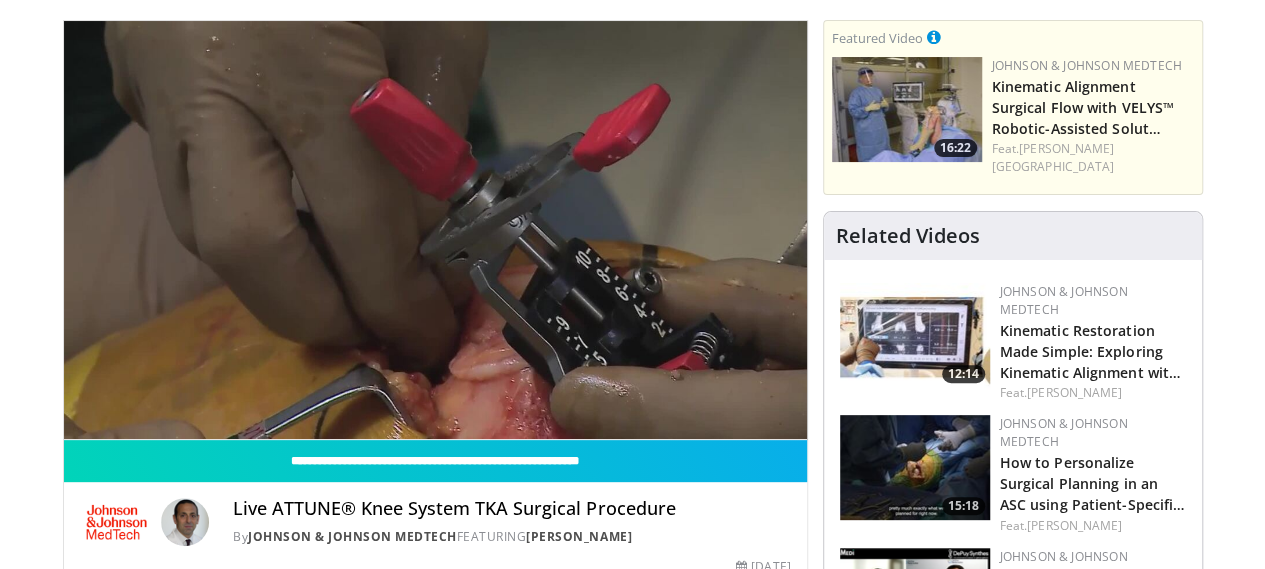click on "10 seconds
Tap to unmute" at bounding box center (435, 230) 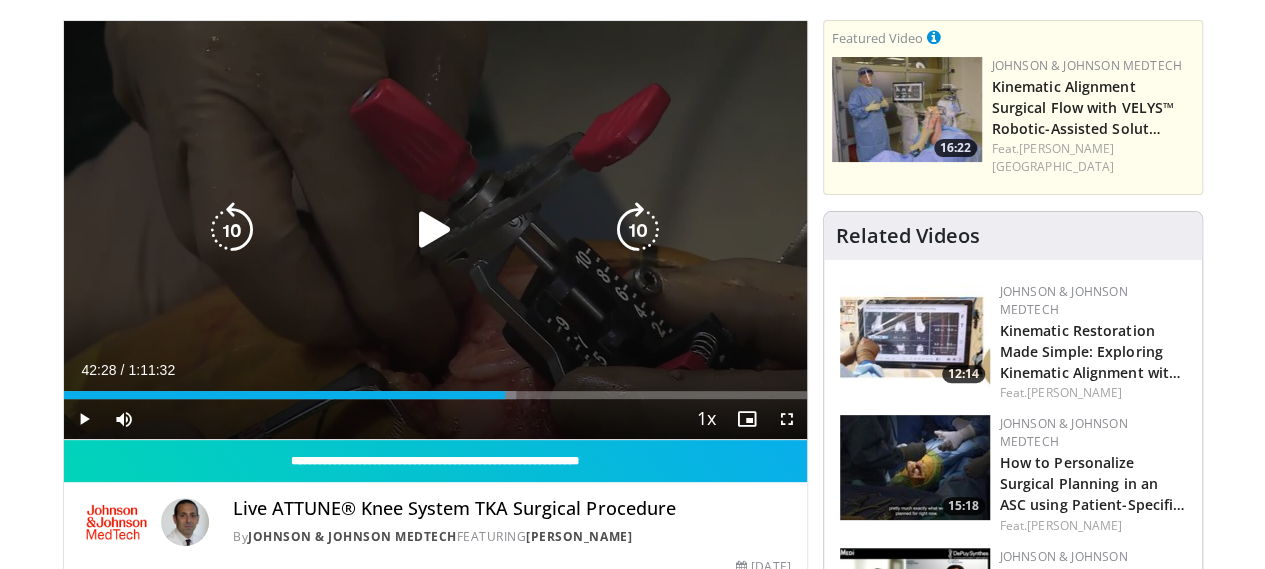 click on "10 seconds
Tap to unmute" at bounding box center [435, 230] 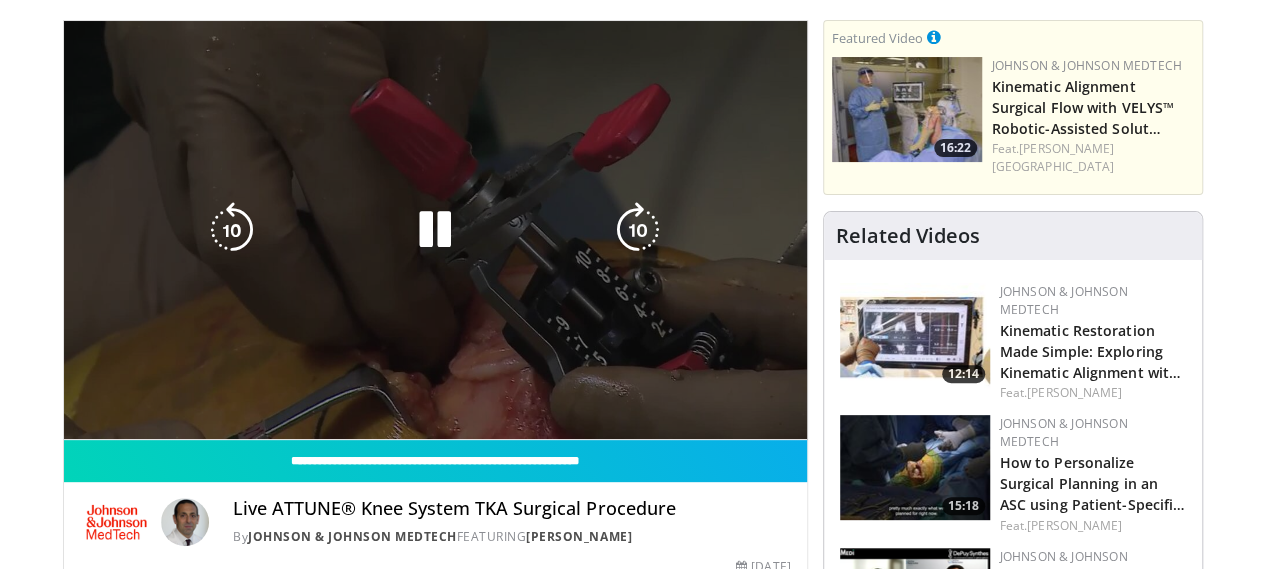 click at bounding box center [435, 230] 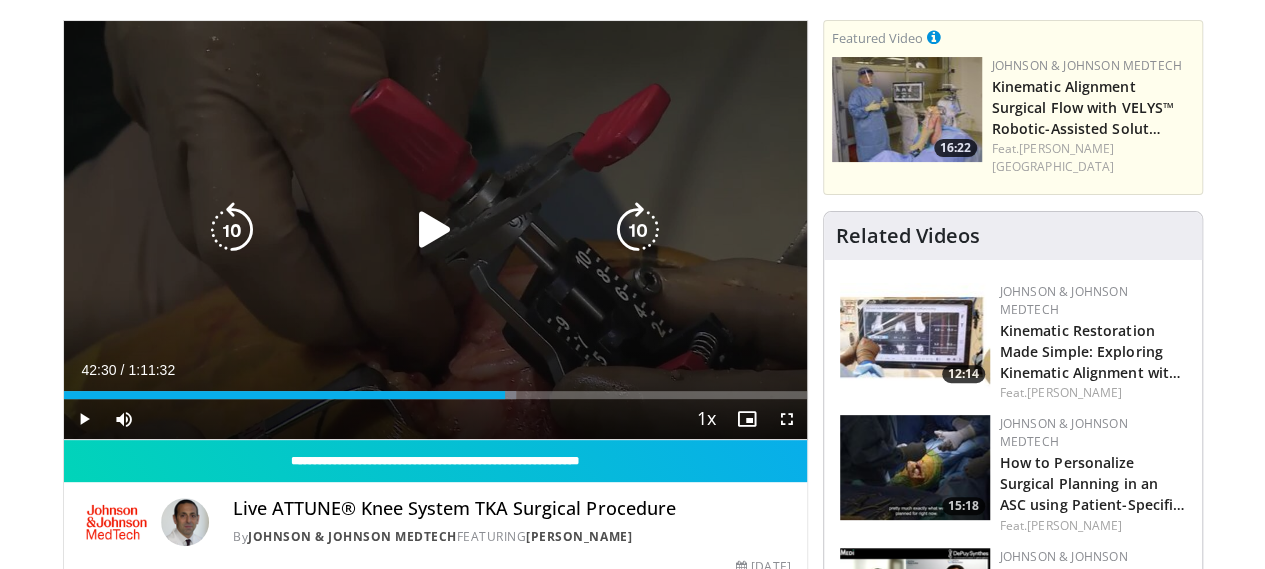 click at bounding box center [435, 230] 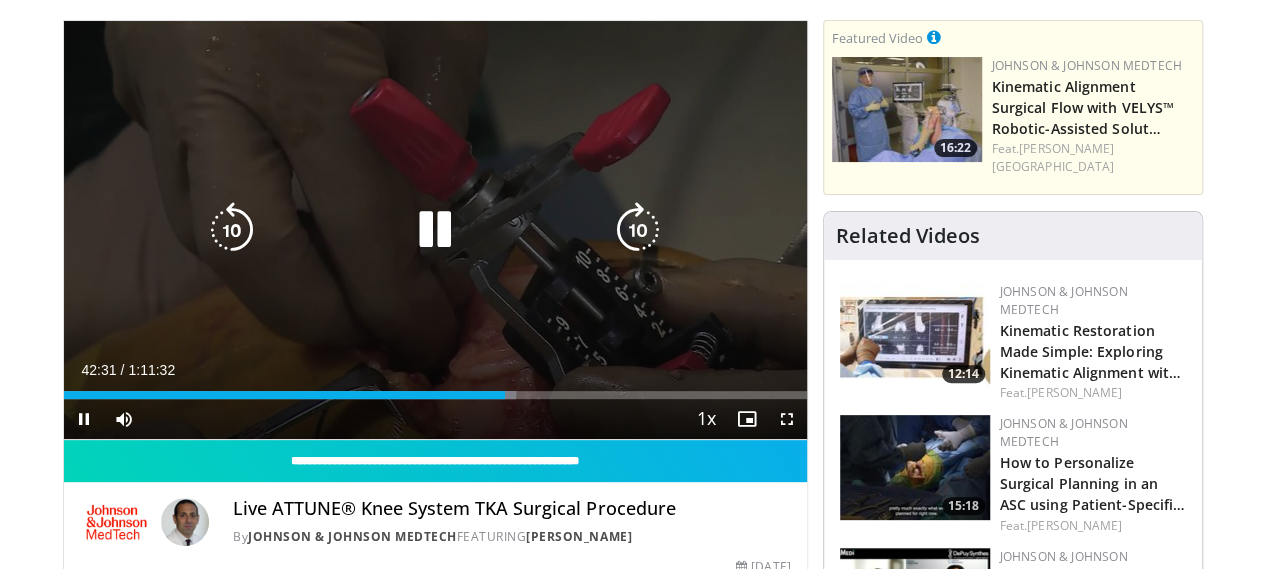 click at bounding box center (435, 230) 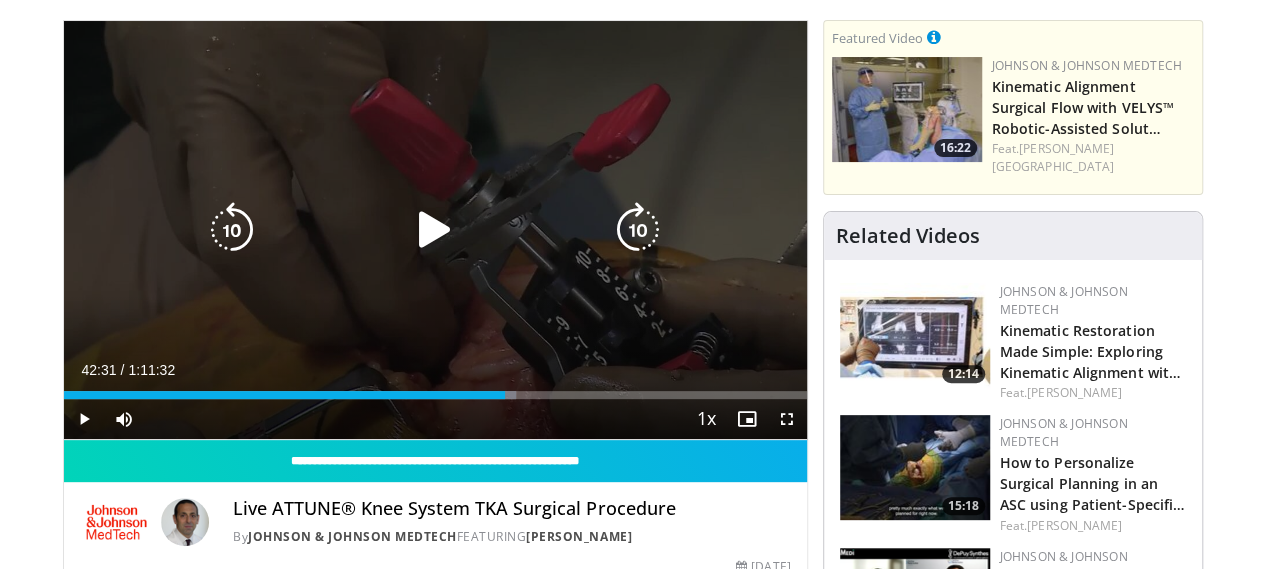 click on "10 seconds
Tap to unmute" at bounding box center [435, 230] 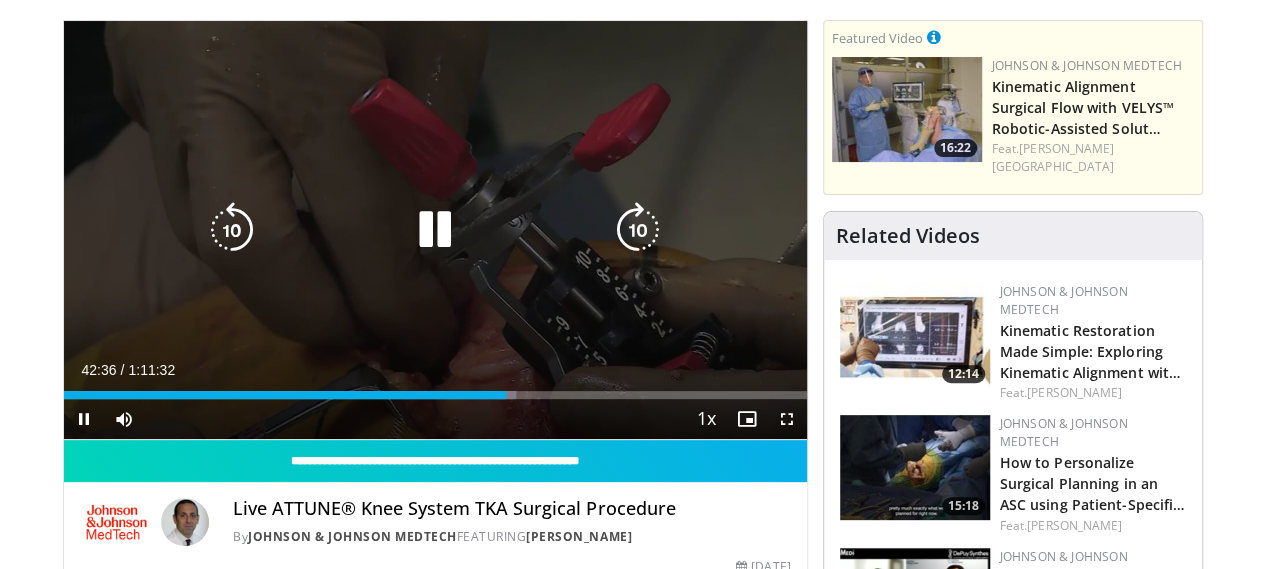 click on "10 seconds
Tap to unmute" at bounding box center (435, 230) 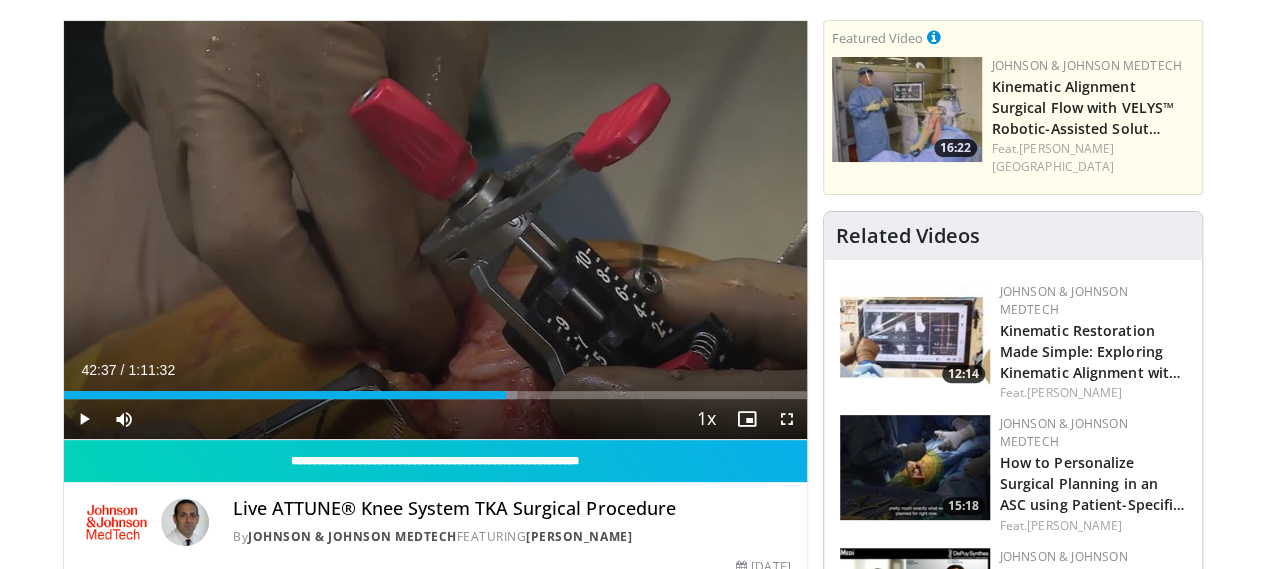 click on "10 seconds
Tap to unmute" at bounding box center (435, 230) 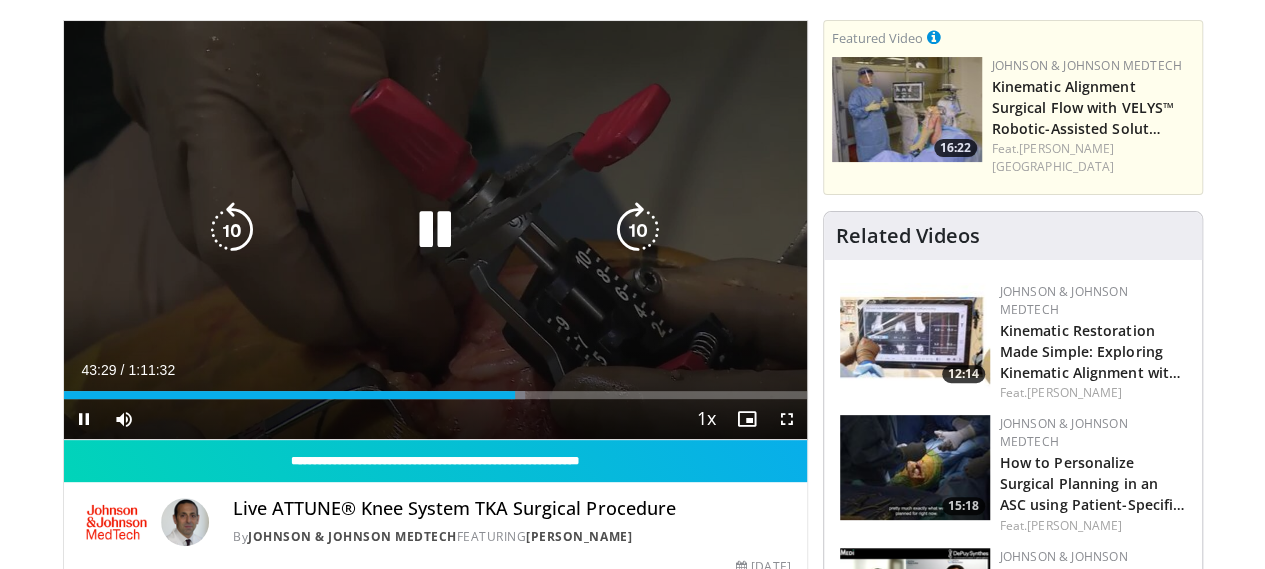 click at bounding box center (435, 230) 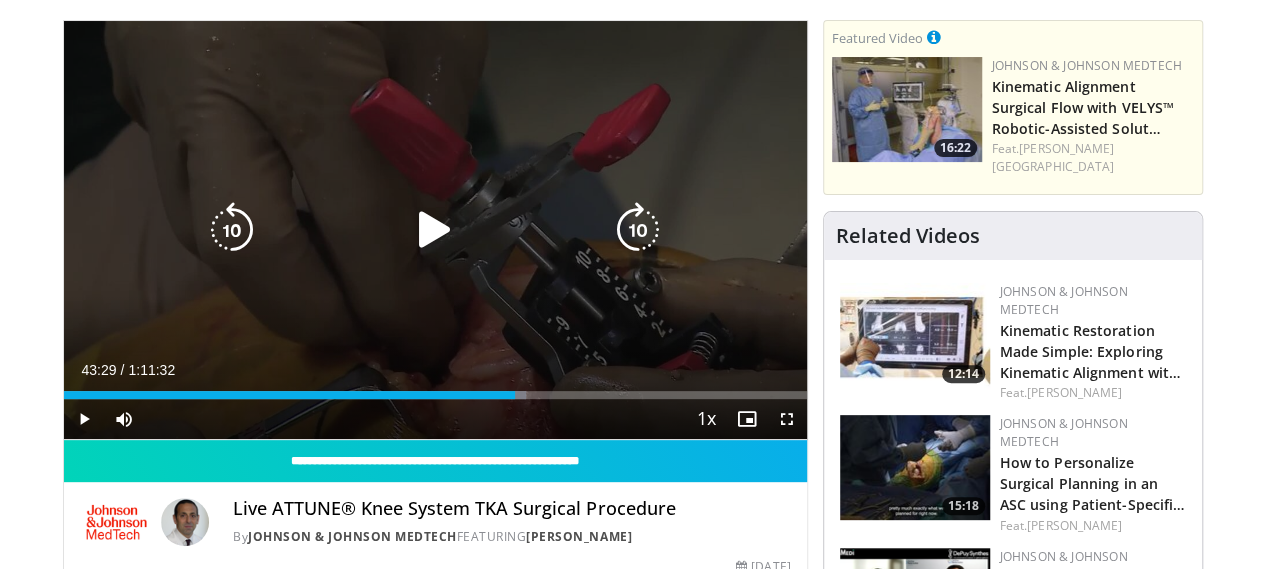 click at bounding box center [435, 230] 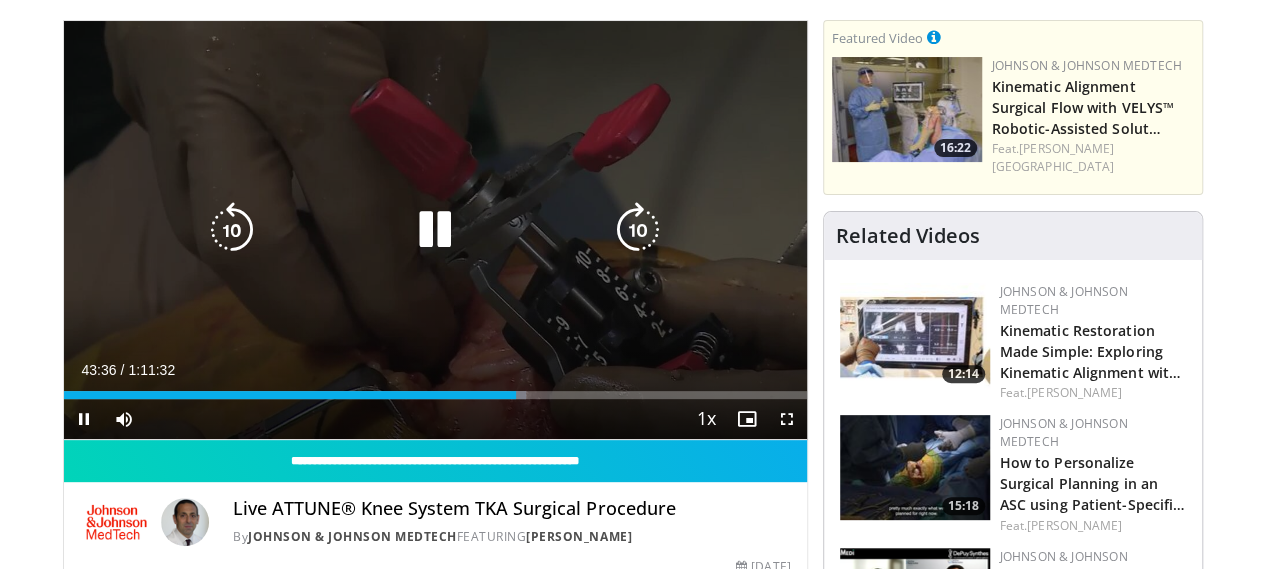 click at bounding box center [435, 230] 